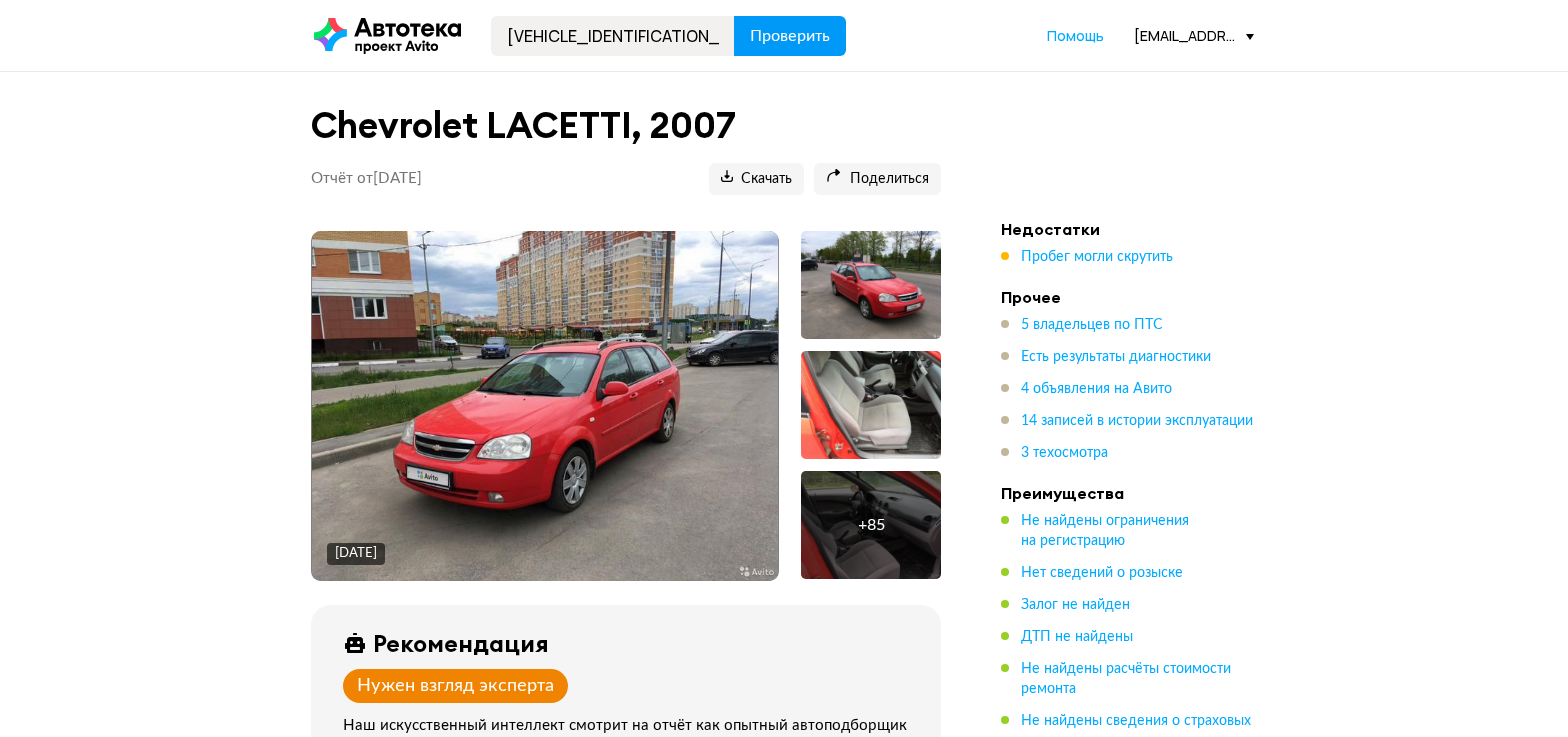 scroll, scrollTop: 0, scrollLeft: 0, axis: both 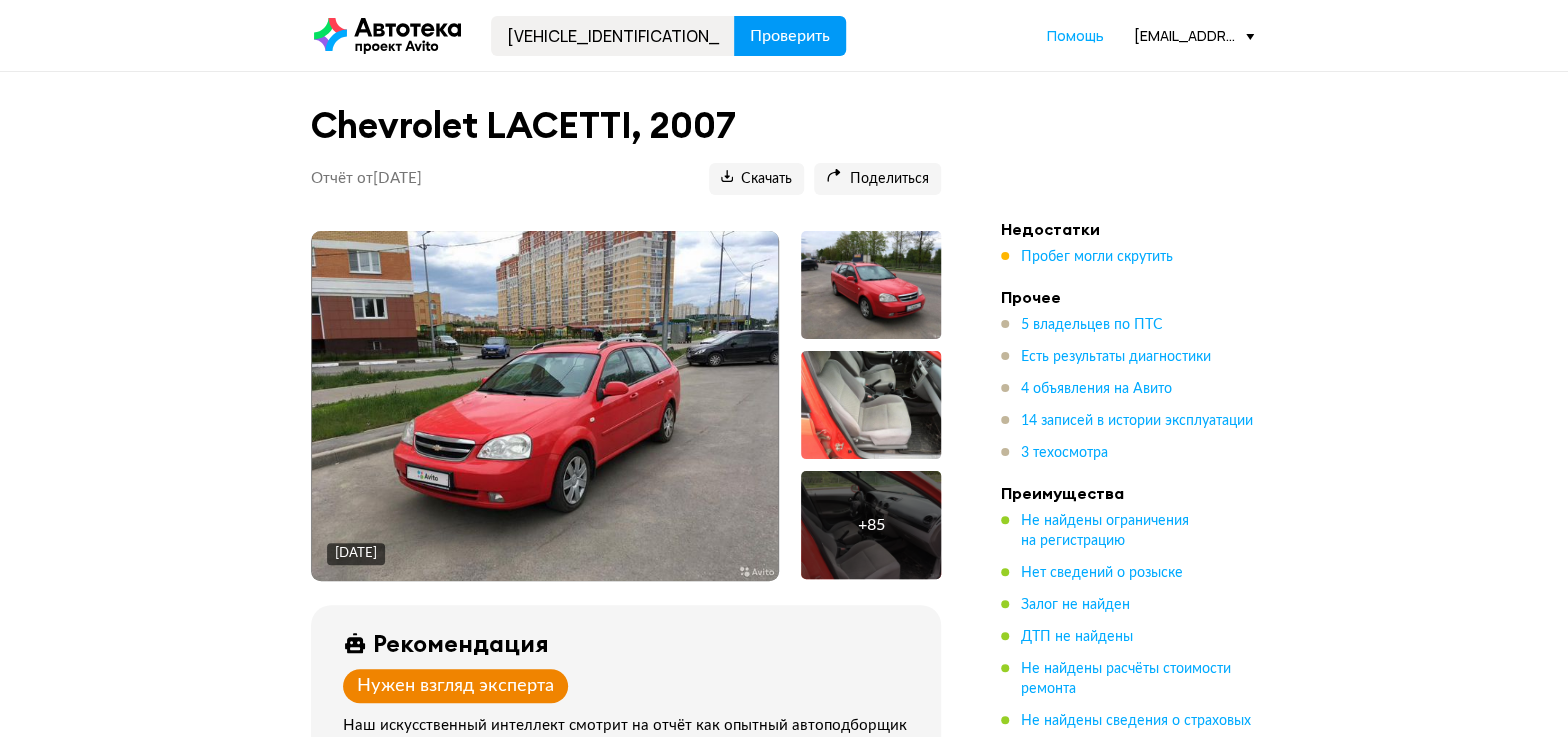 type on "[VEHICLE_IDENTIFICATION_NUMBER]" 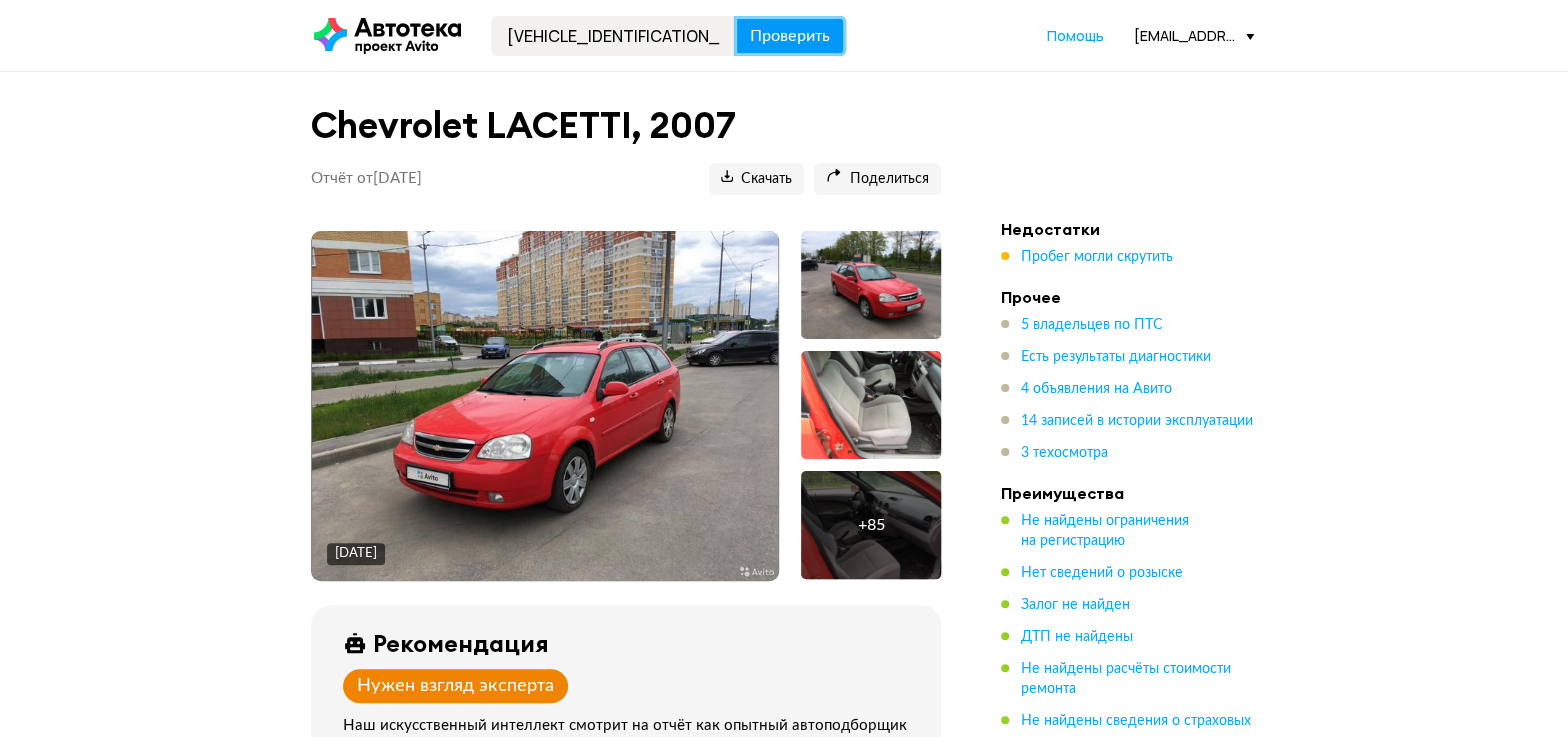click on "Проверить" at bounding box center [790, 36] 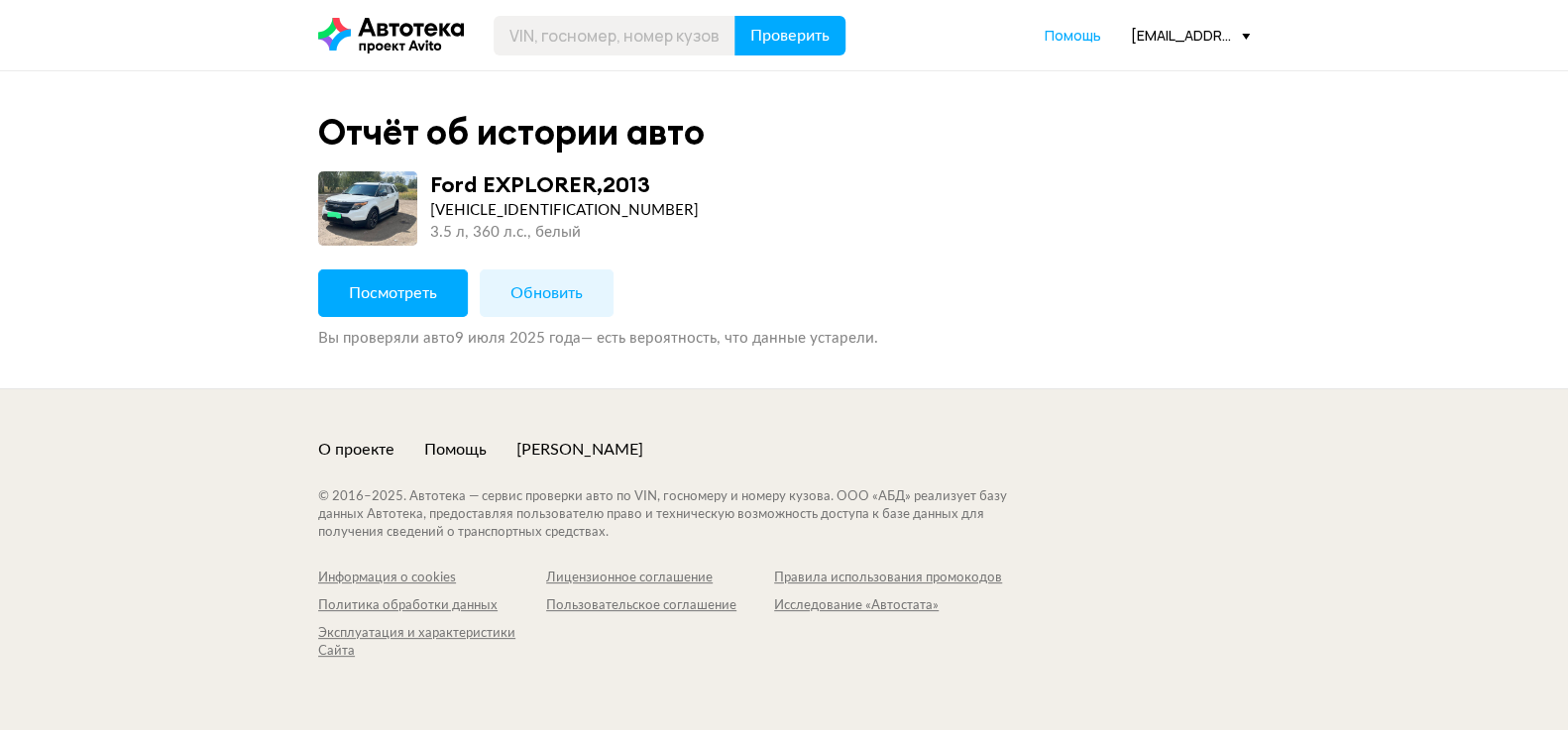 click on "Посмотреть Обновить Вы проверяли авто  [DATE]  — есть вероятность, что данные устарели." at bounding box center [784, 309] 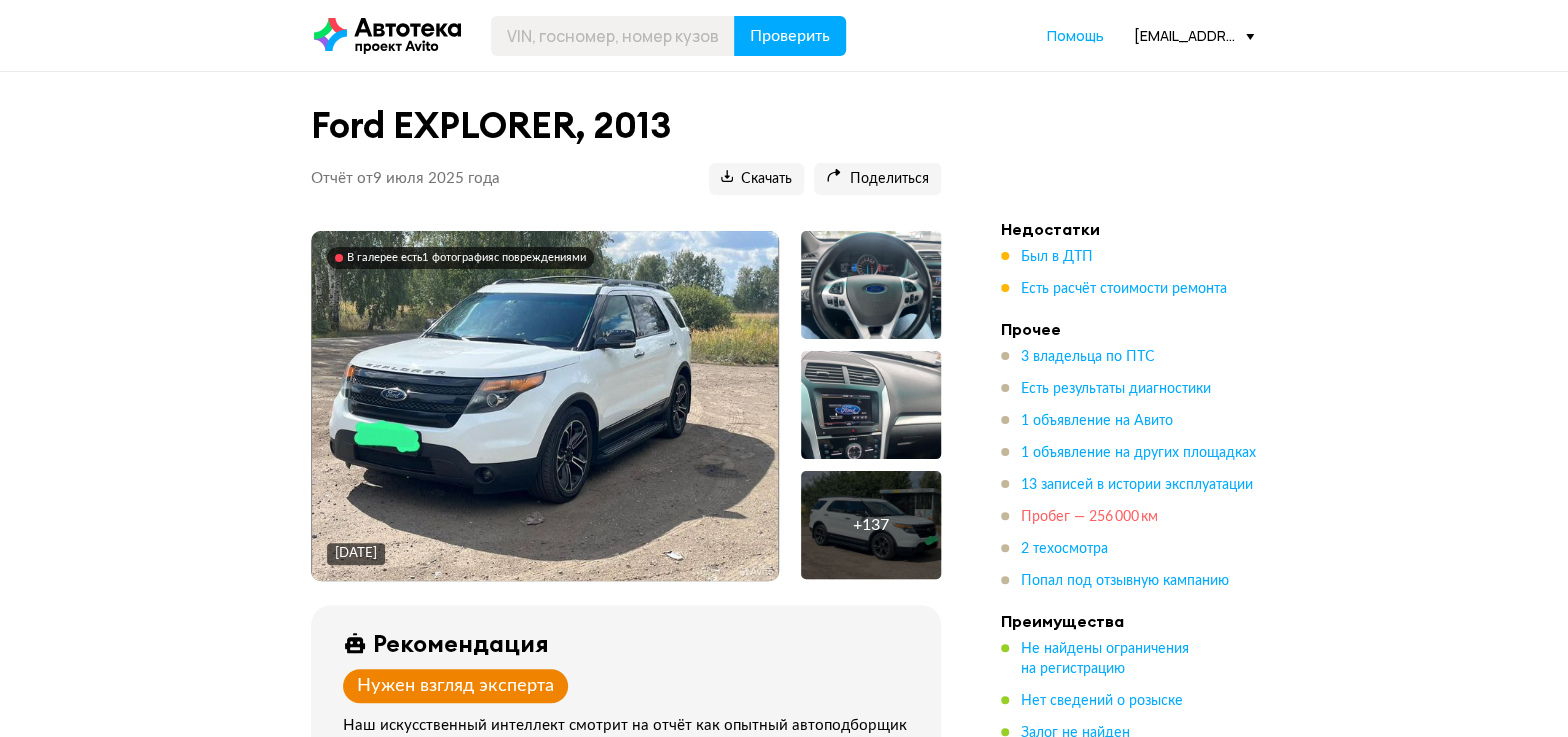 drag, startPoint x: 1075, startPoint y: 512, endPoint x: 624, endPoint y: 333, distance: 485.22366 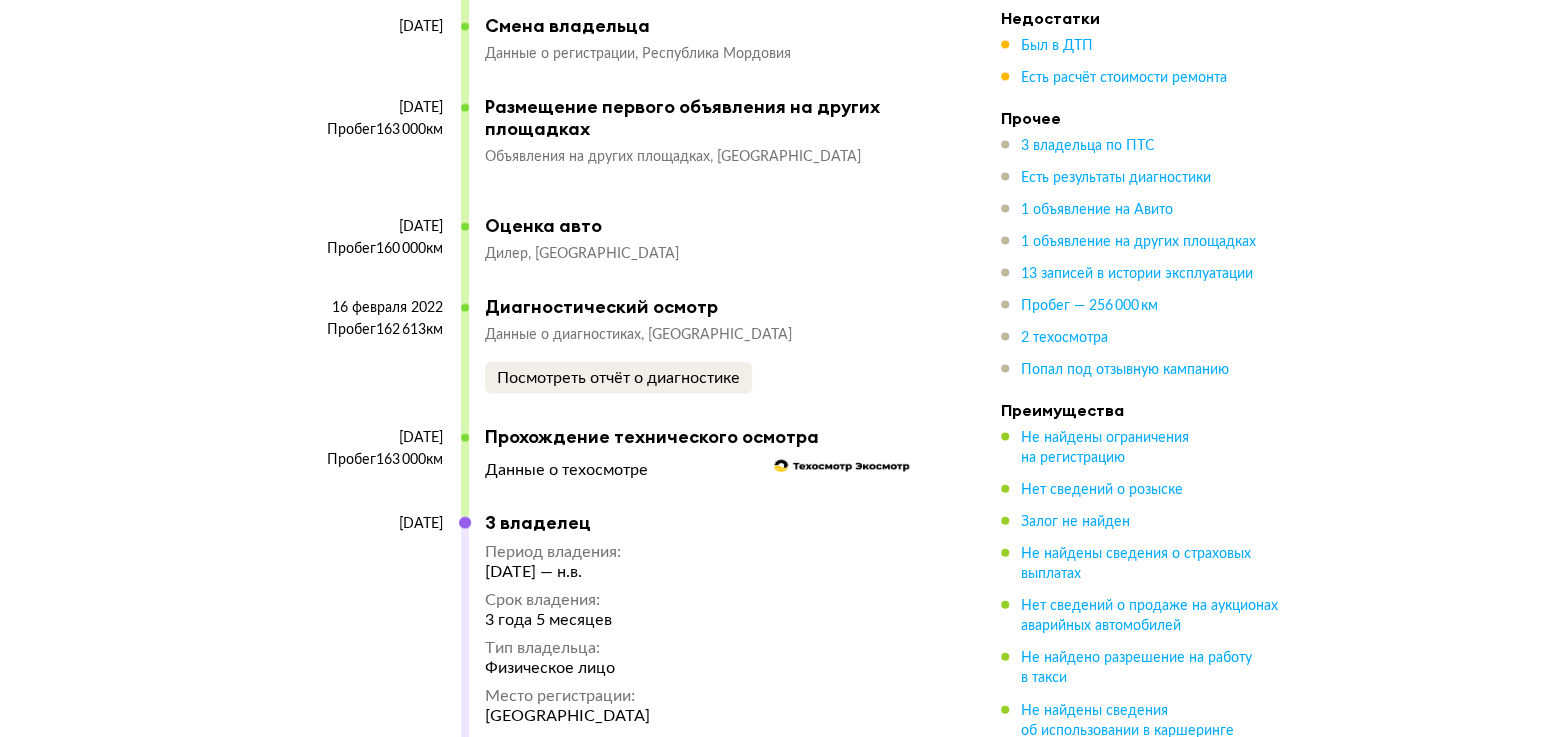 scroll, scrollTop: 5902, scrollLeft: 0, axis: vertical 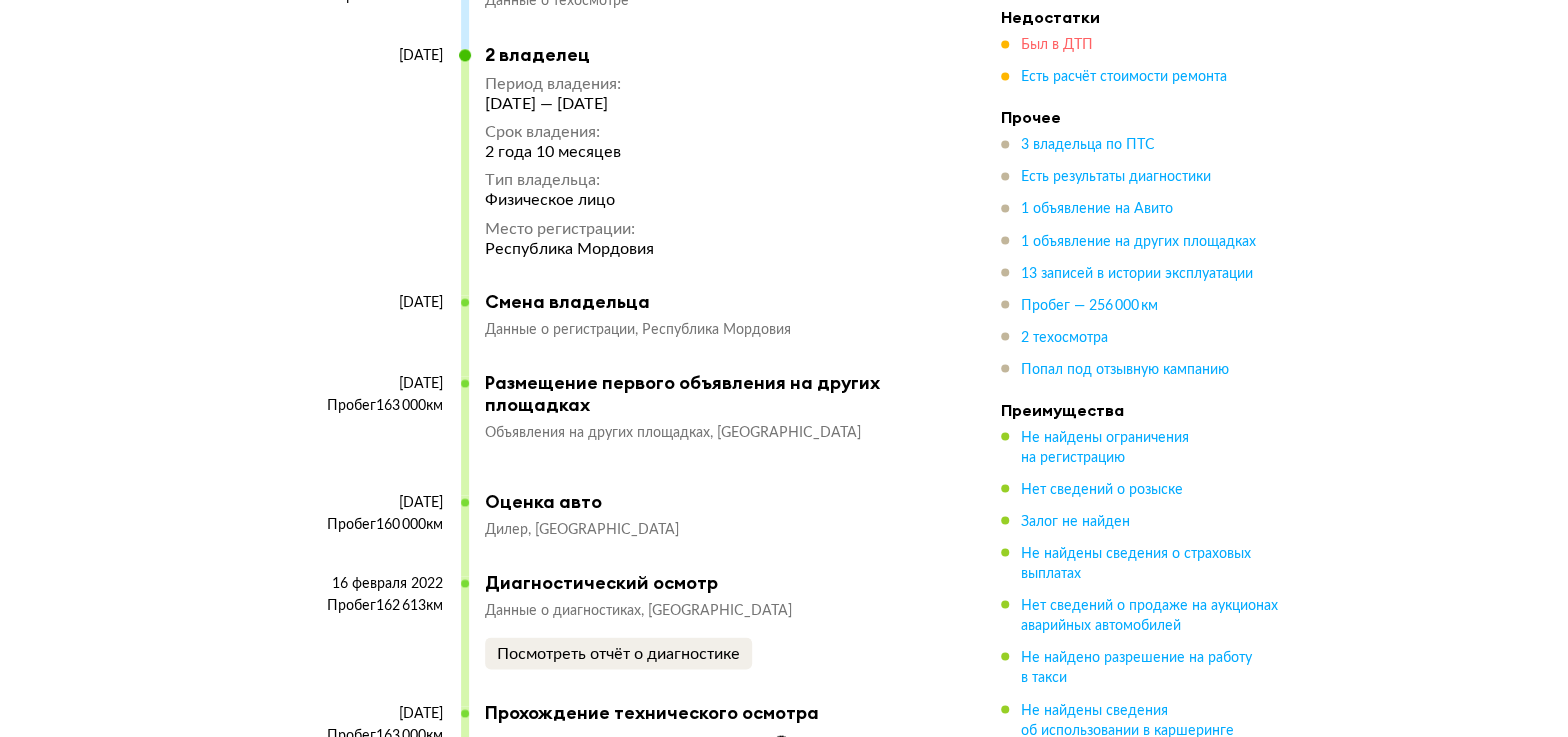 click on "Был в ДТП" at bounding box center [1057, 46] 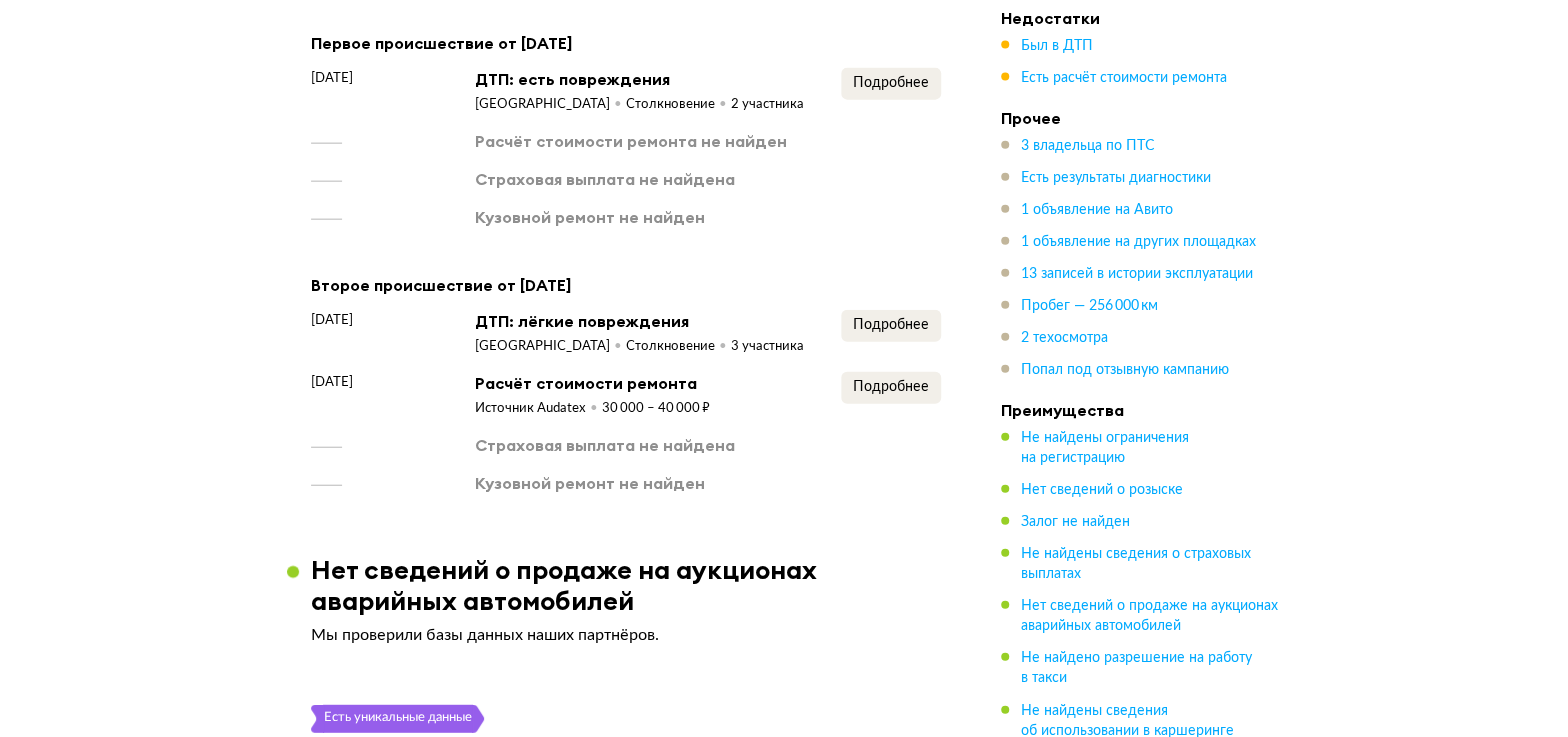 scroll, scrollTop: 2430, scrollLeft: 0, axis: vertical 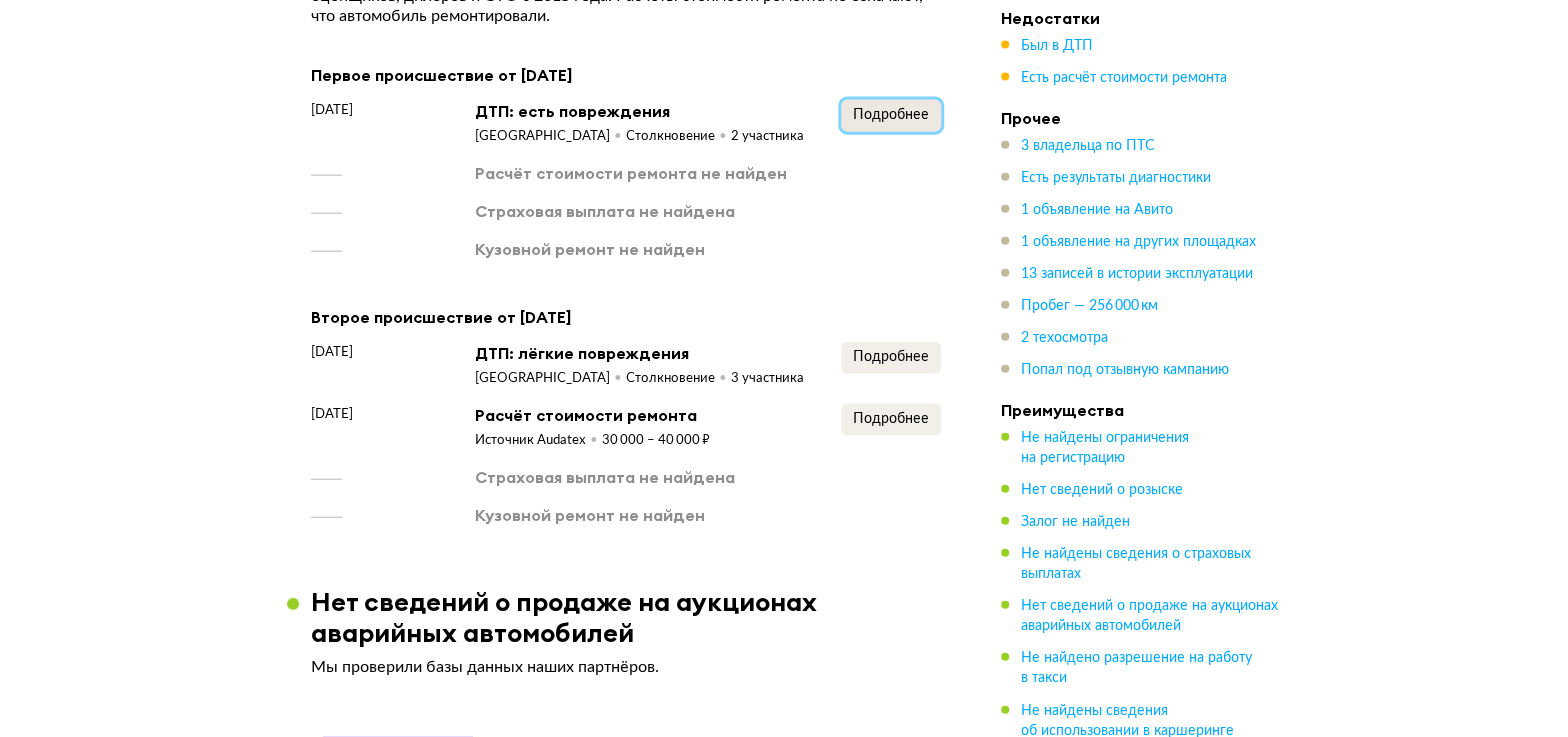 click on "Подробнее" at bounding box center [891, 115] 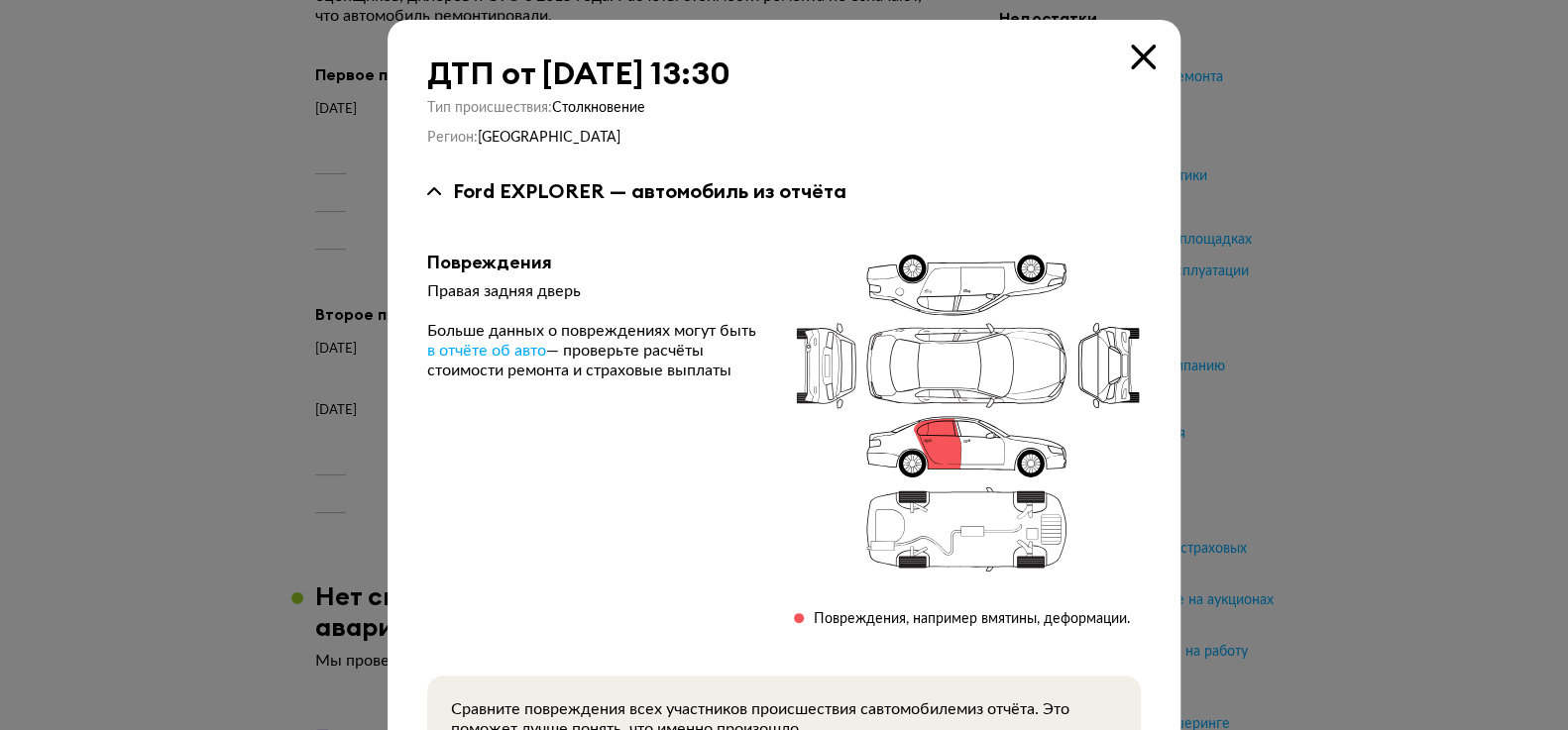 drag, startPoint x: 1358, startPoint y: 192, endPoint x: 992, endPoint y: 206, distance: 366.26766 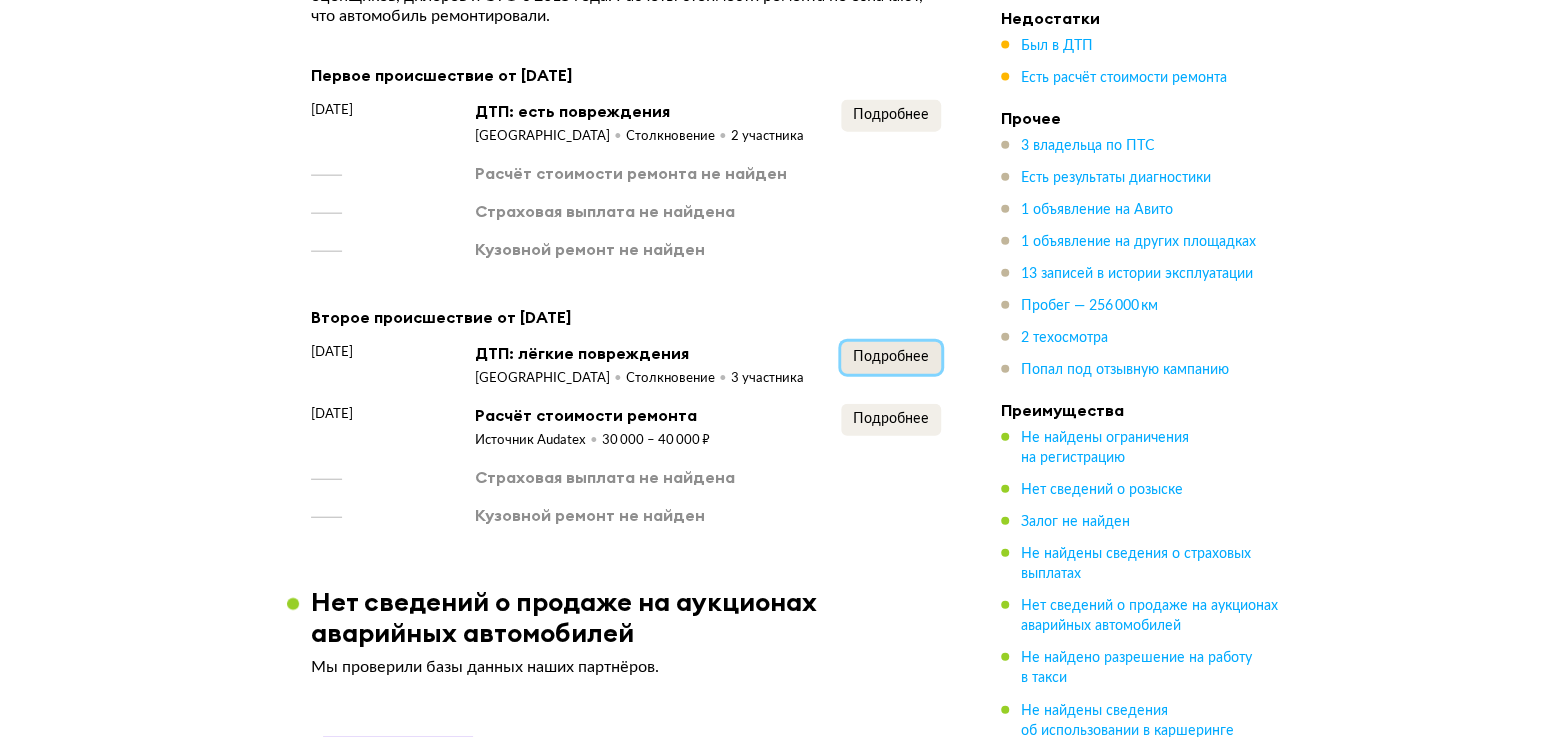 click on "Подробнее" at bounding box center (891, 358) 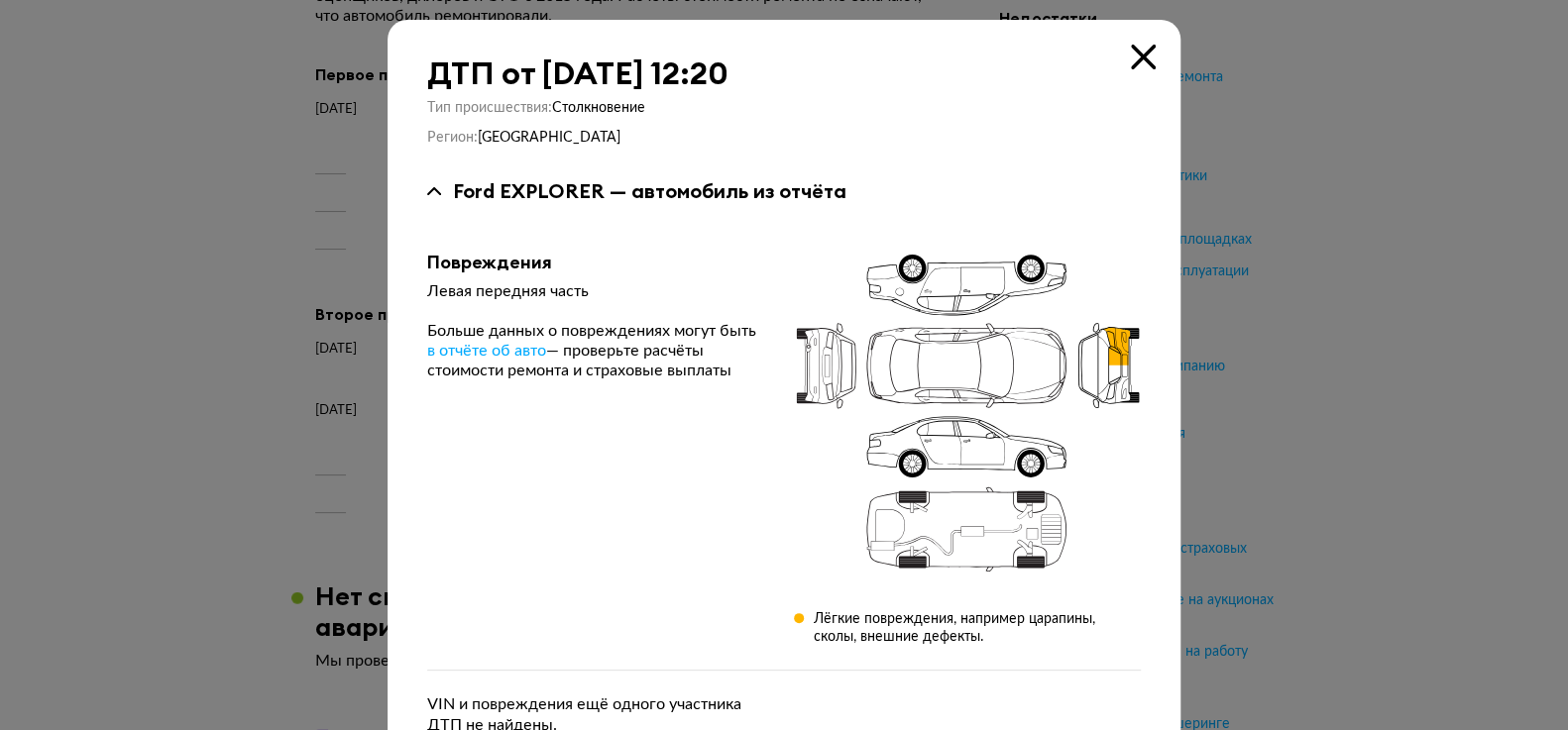 drag, startPoint x: 1373, startPoint y: 254, endPoint x: 815, endPoint y: 378, distance: 571.6118 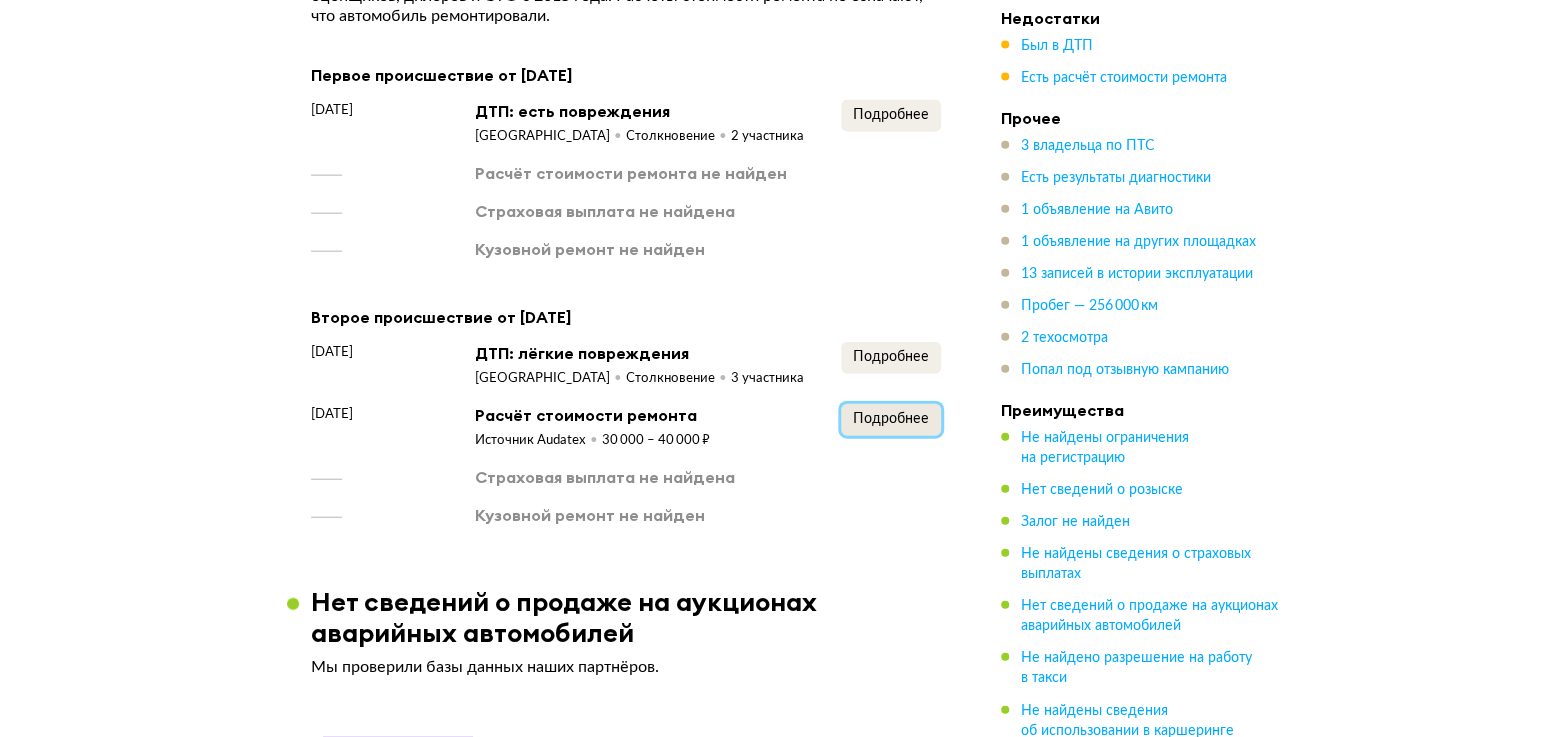 click on "Подробнее" at bounding box center [891, 419] 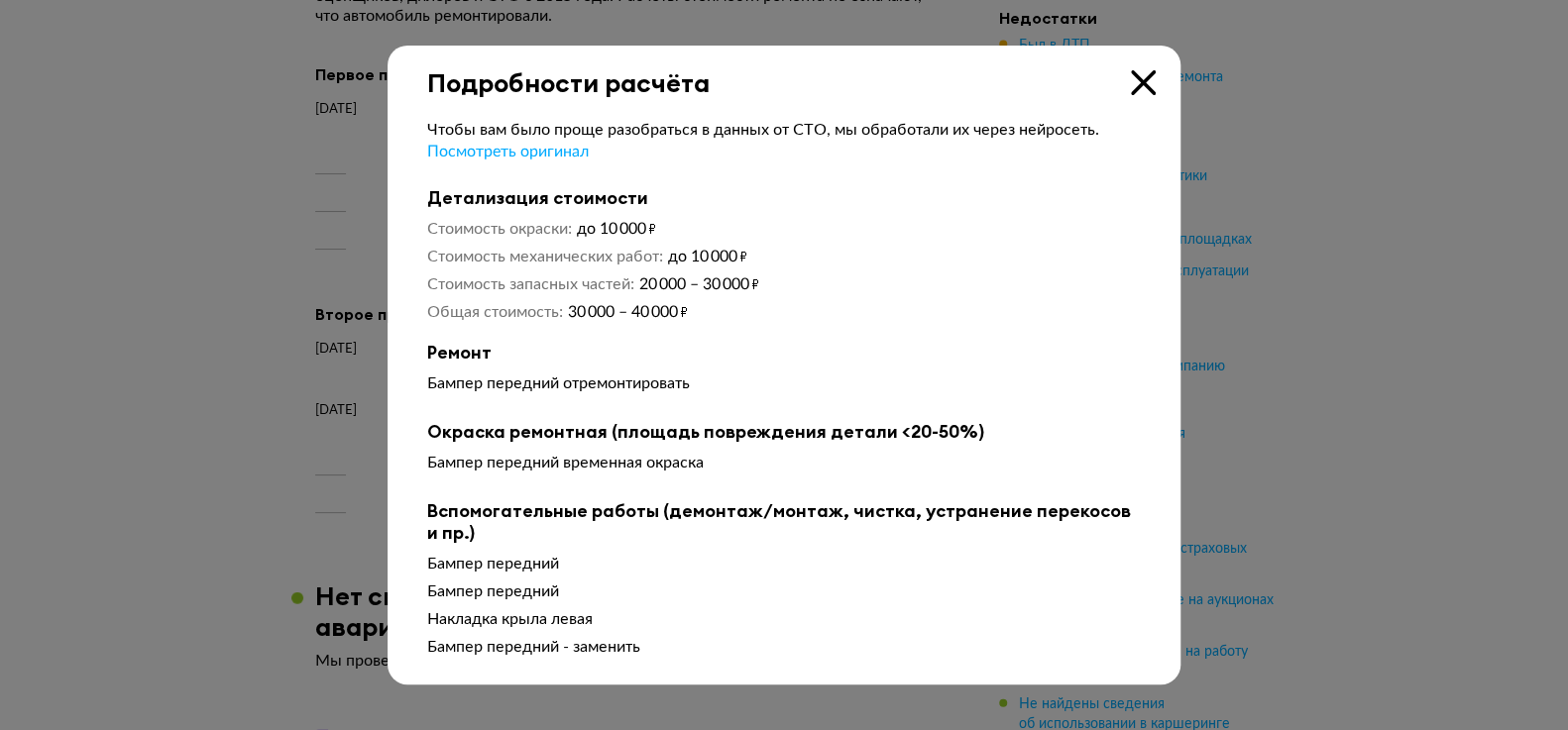 click at bounding box center [784, 365] 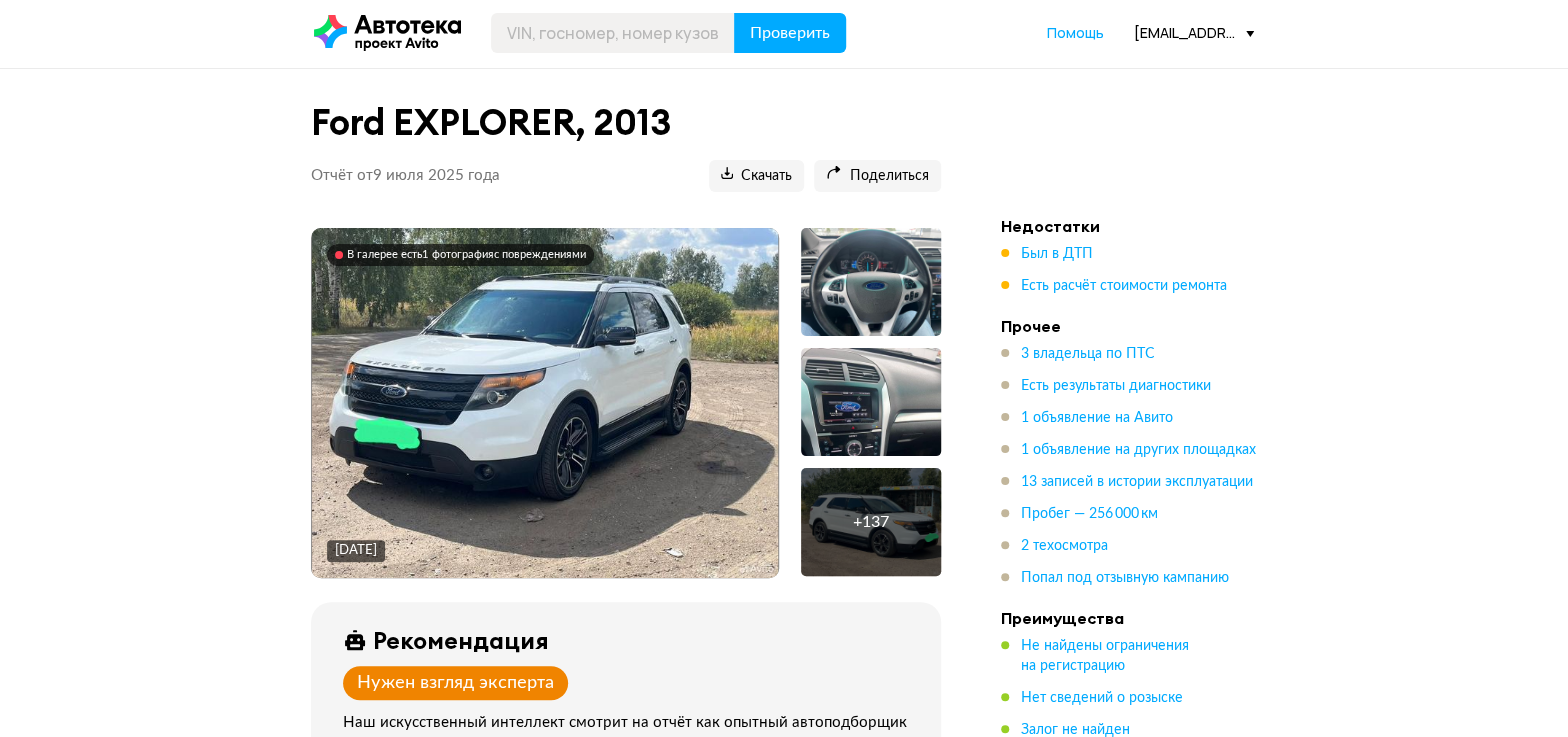 scroll, scrollTop: 0, scrollLeft: 0, axis: both 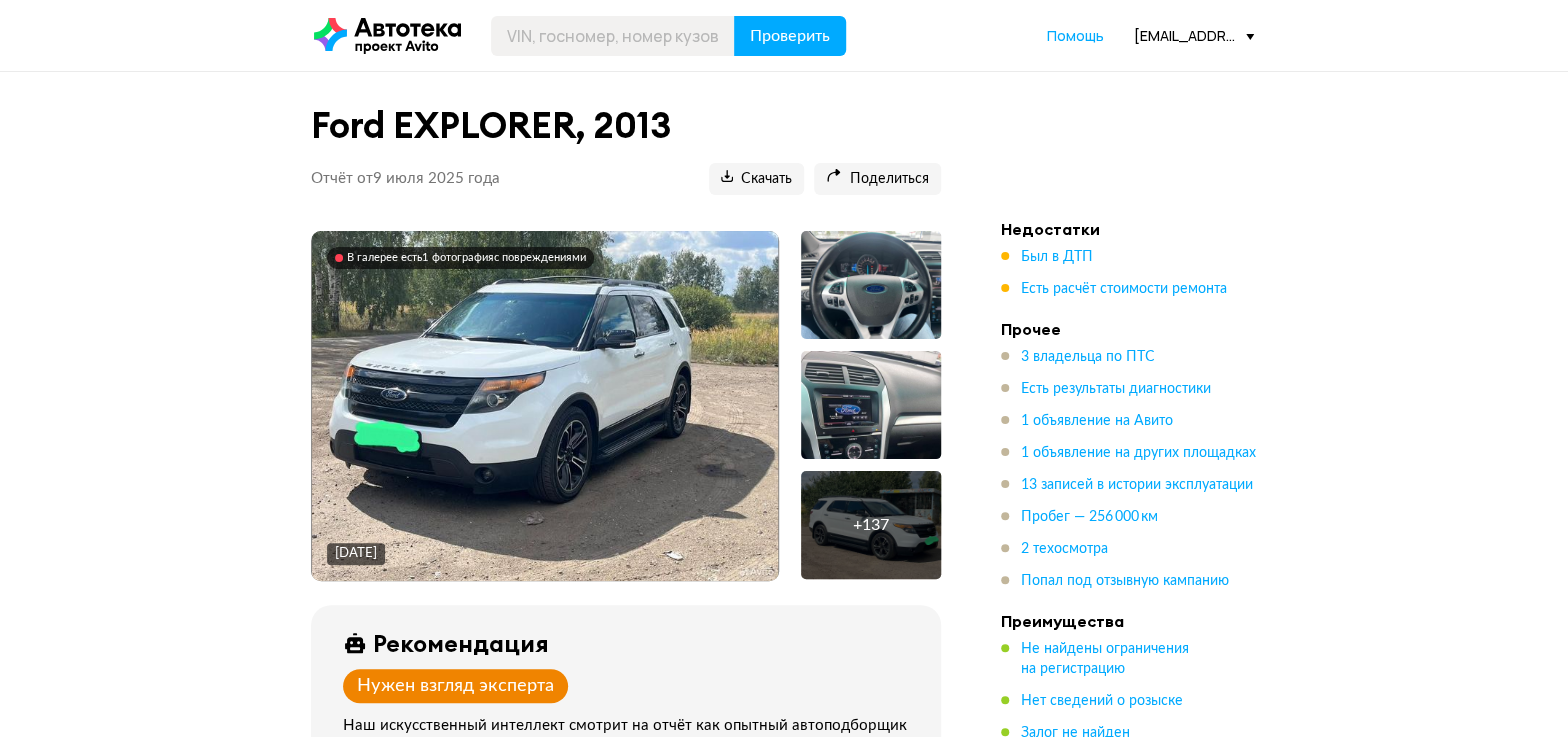 click on "Ford EXPLORER, 2013 Отчёт от  [DATE] [PERSON_NAME] на отчёт скопирована Скачать Поделиться Ccылка на отчёт скопирована В галерее есть  1   фотография  с повреждениями [DATE] + 137 Рекомендация Нужен взгляд эксперта Наш искусственный интеллект смотрит на отчёт как опытный автоподборщик и диагност: изучает данные, сравнивает машину с похожими предложениями на рынке и выносит свой вердикт. Найдены расчёты стоимости ремонта Был в ДТП Не найдены ограничения на регистрацию Нет сведений о продаже на аукционе аварийных автомобилей Покажите детали Узнайте как ." at bounding box center (784, 5278) 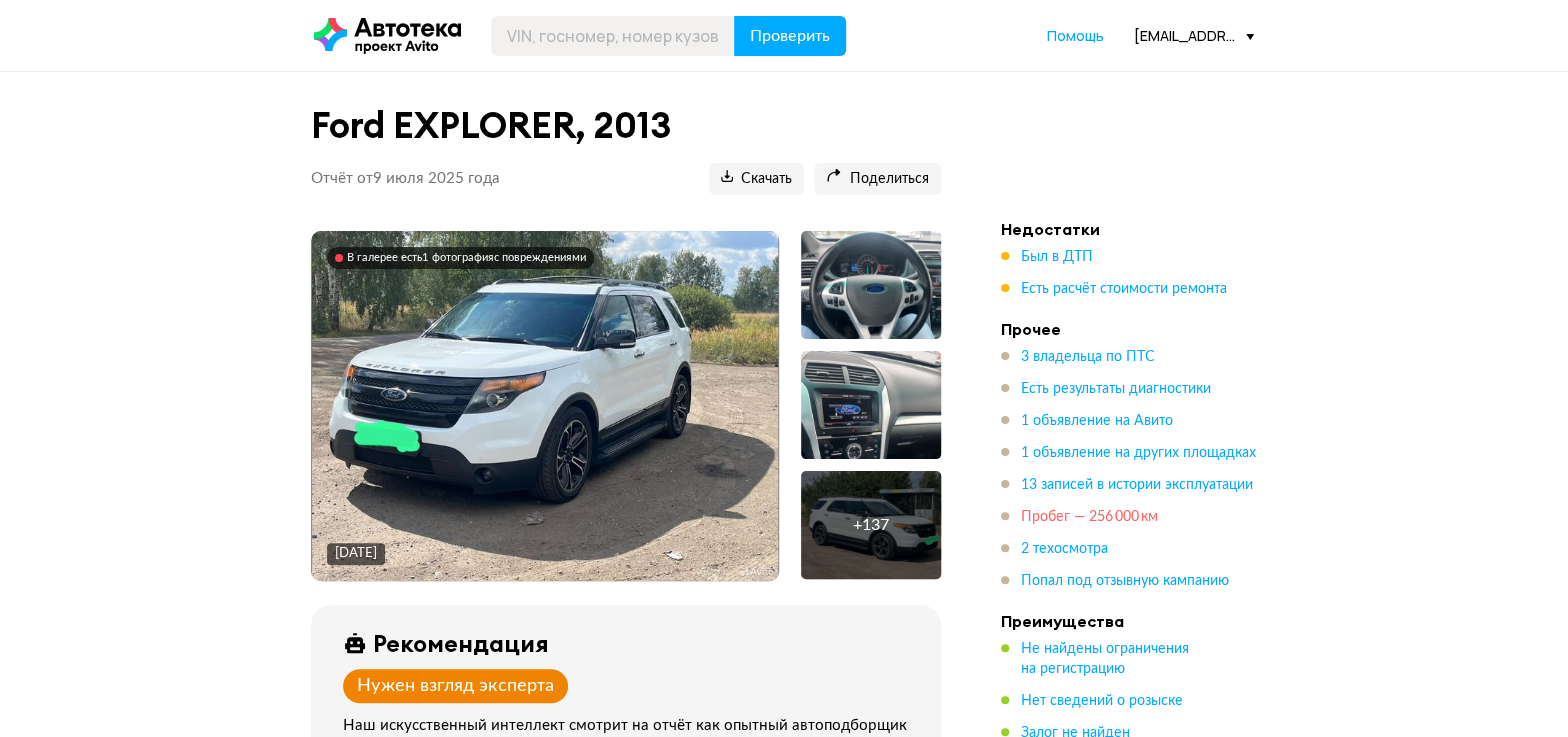 click on "Пробег —  256 000 км" at bounding box center (1089, 517) 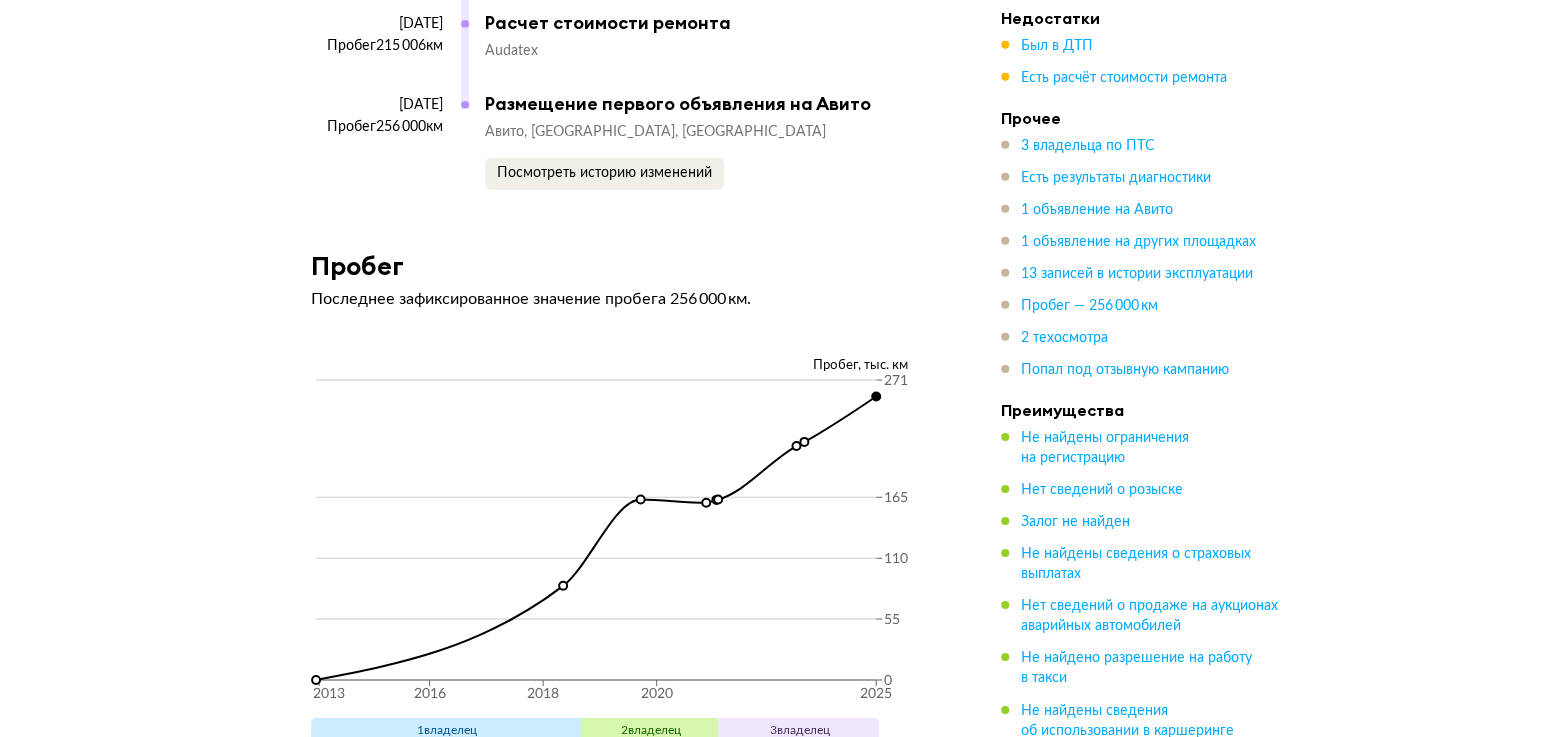 scroll, scrollTop: 7447, scrollLeft: 0, axis: vertical 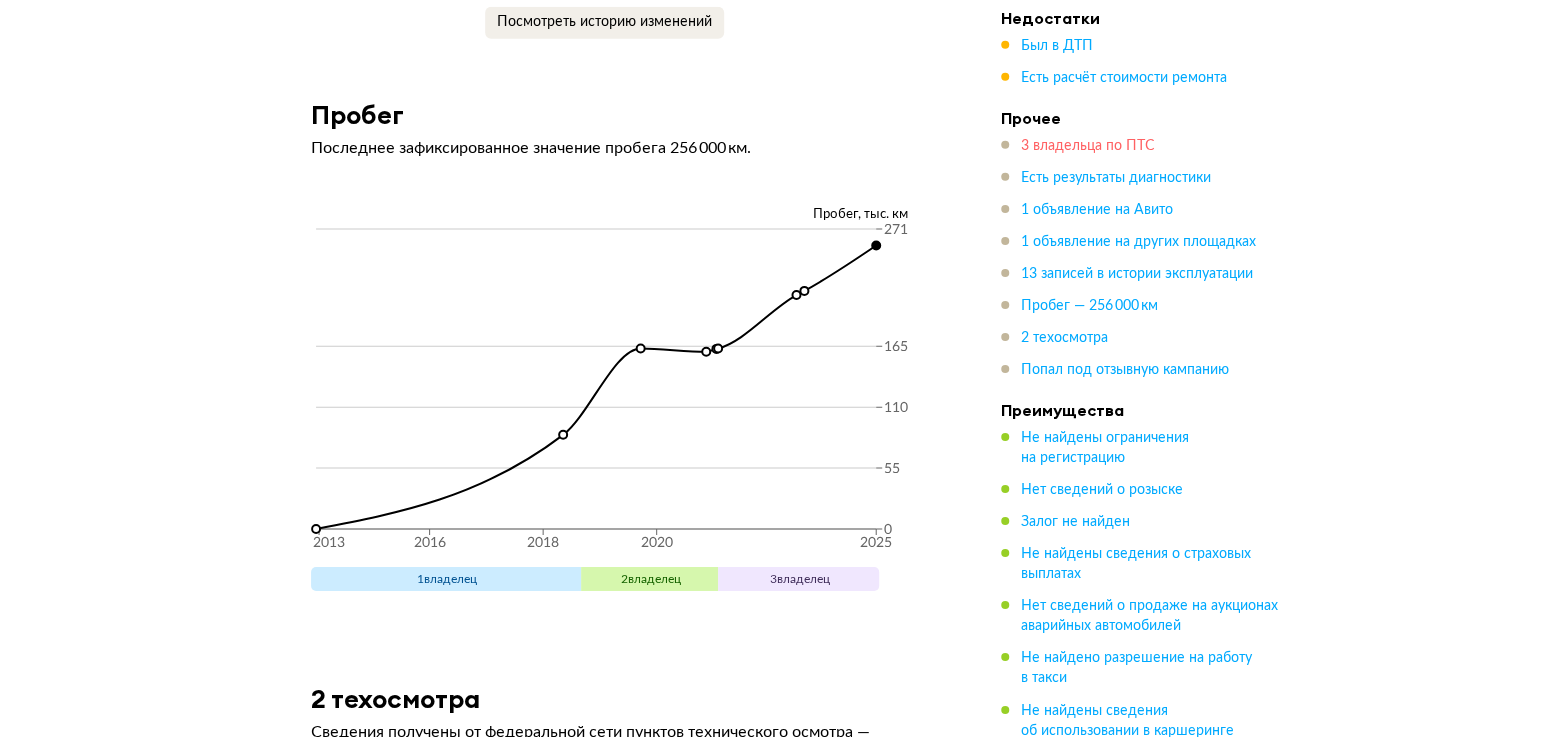 click on "3 владельца по ПТС" at bounding box center [1088, 146] 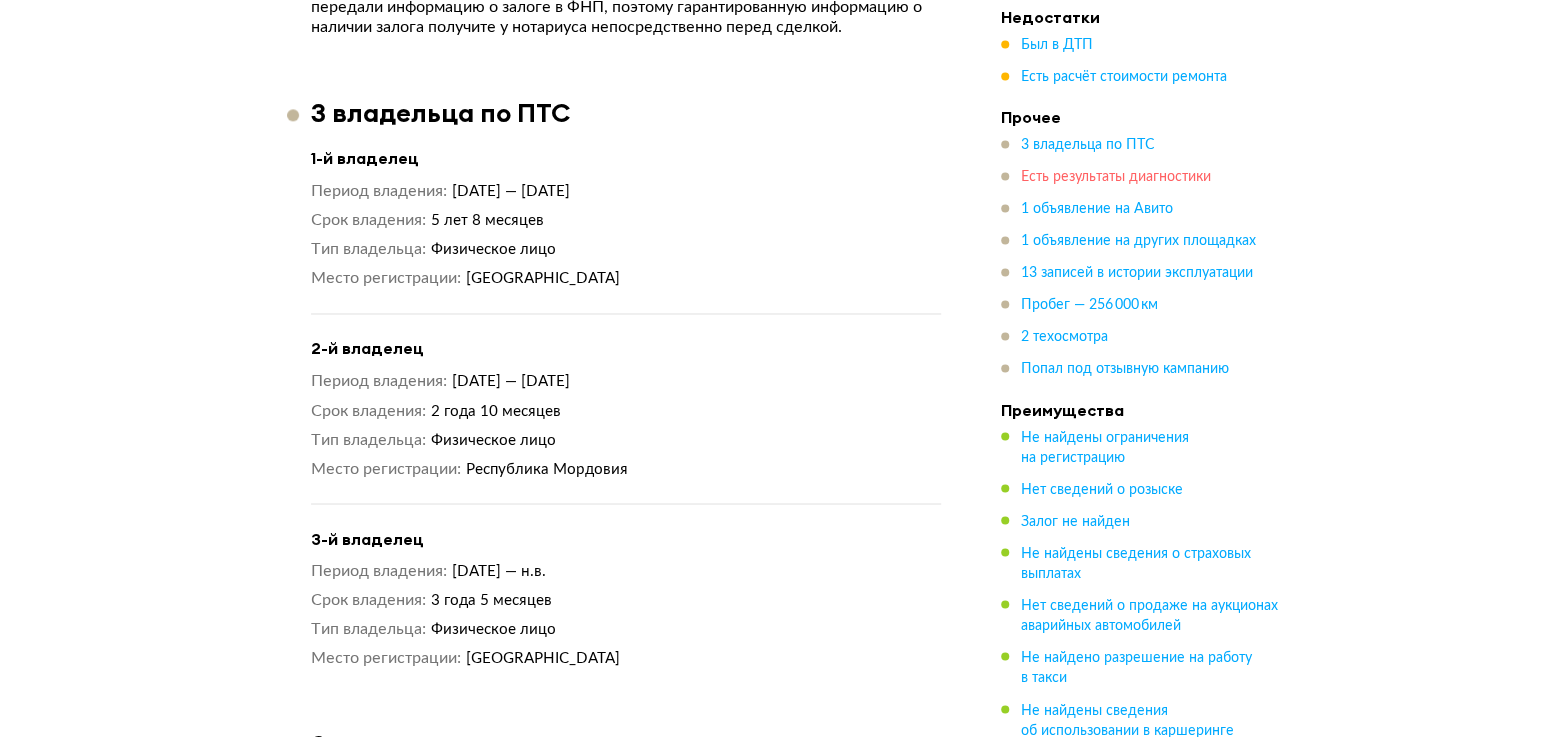 click on "Есть результаты диагностики" at bounding box center (1116, 178) 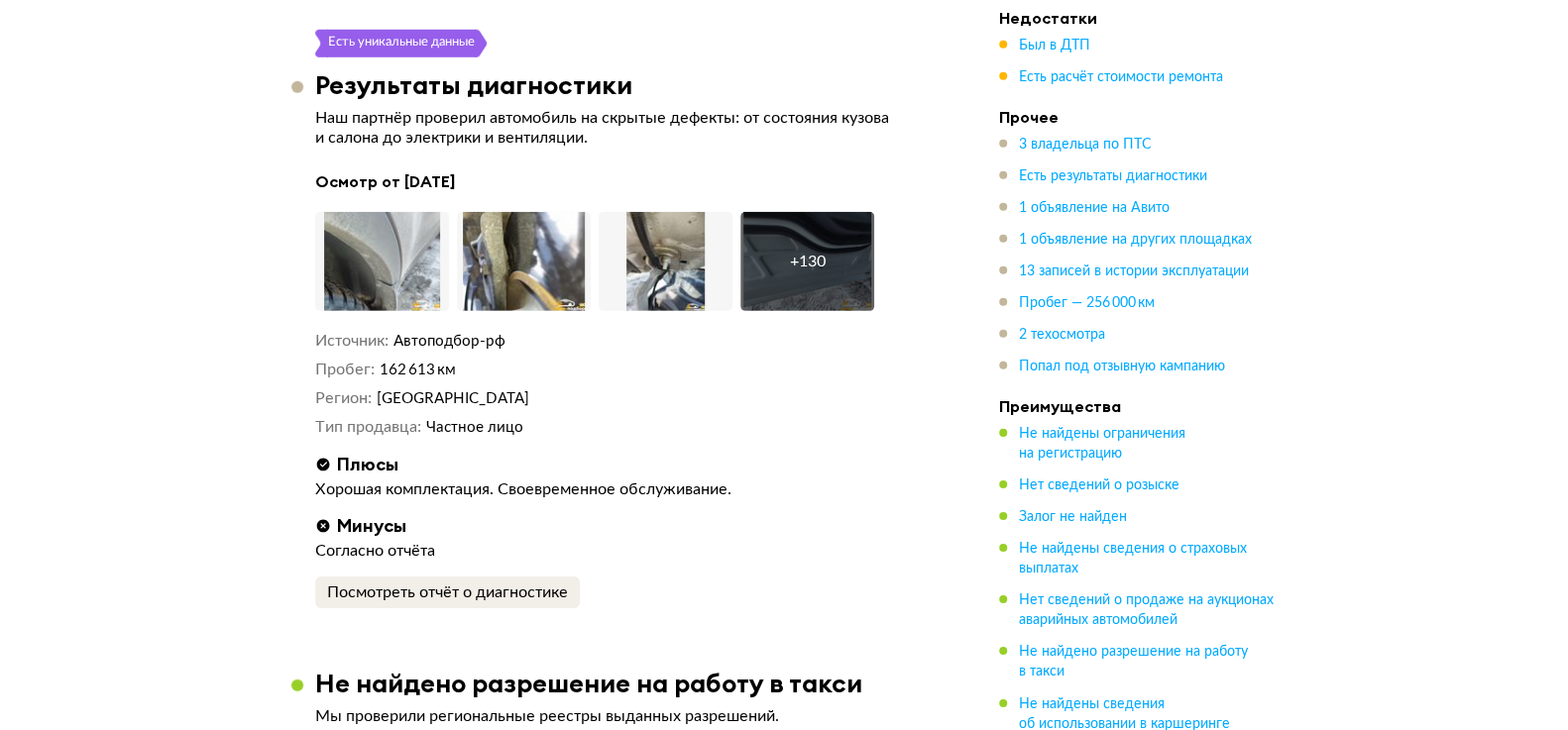 scroll, scrollTop: 3120, scrollLeft: 0, axis: vertical 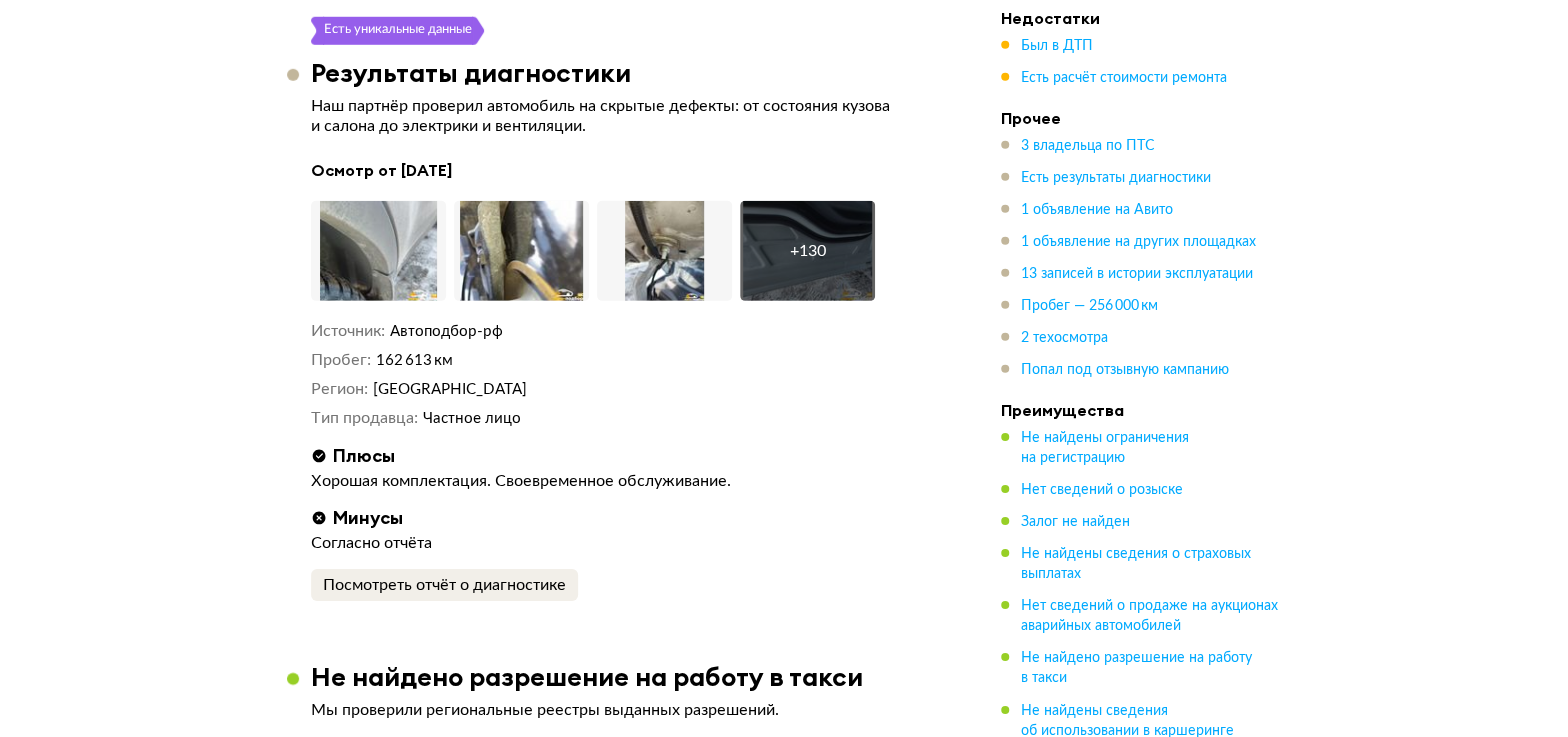 drag, startPoint x: 567, startPoint y: 171, endPoint x: 344, endPoint y: 191, distance: 223.89507 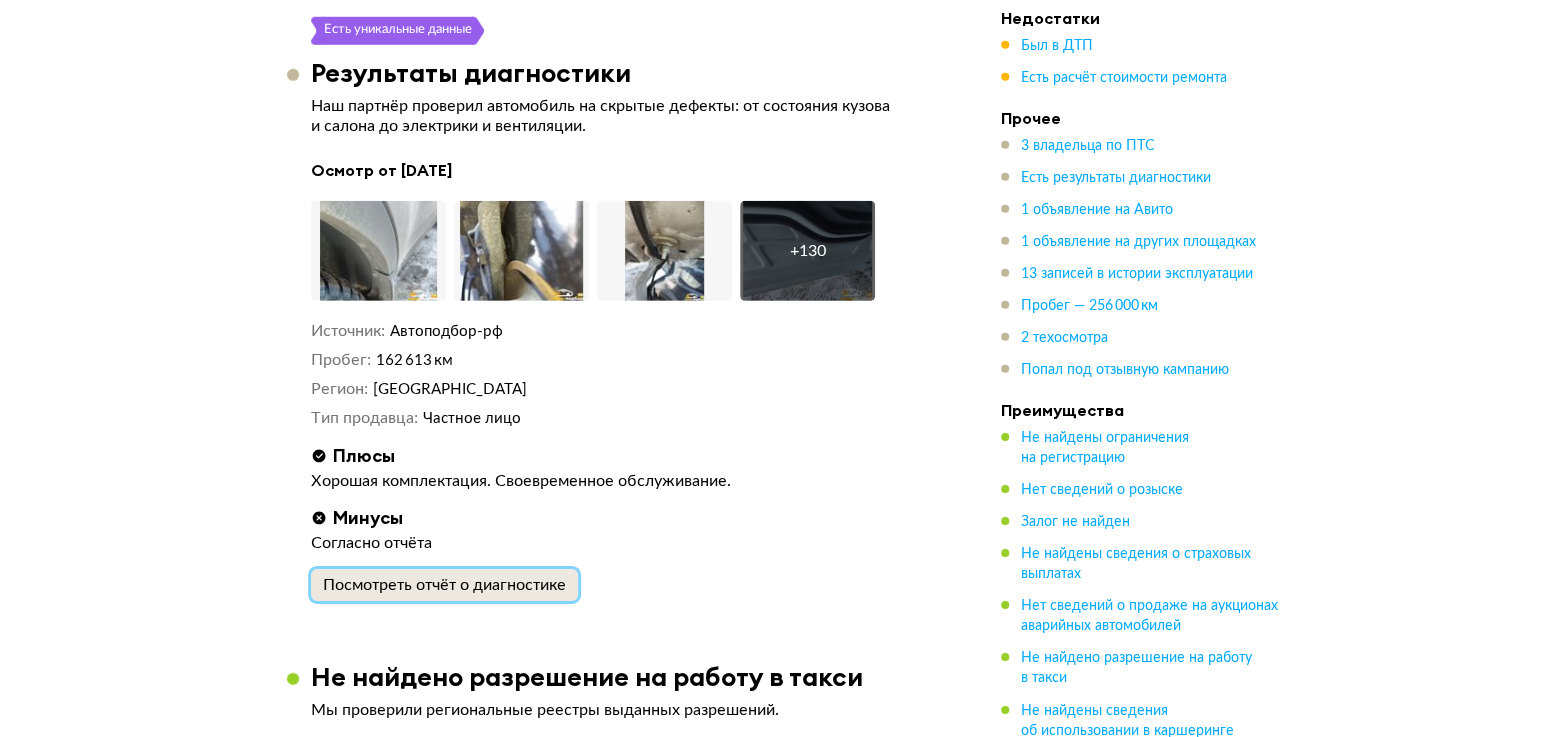 click on "Посмотреть отчёт о диагностике" at bounding box center (444, 585) 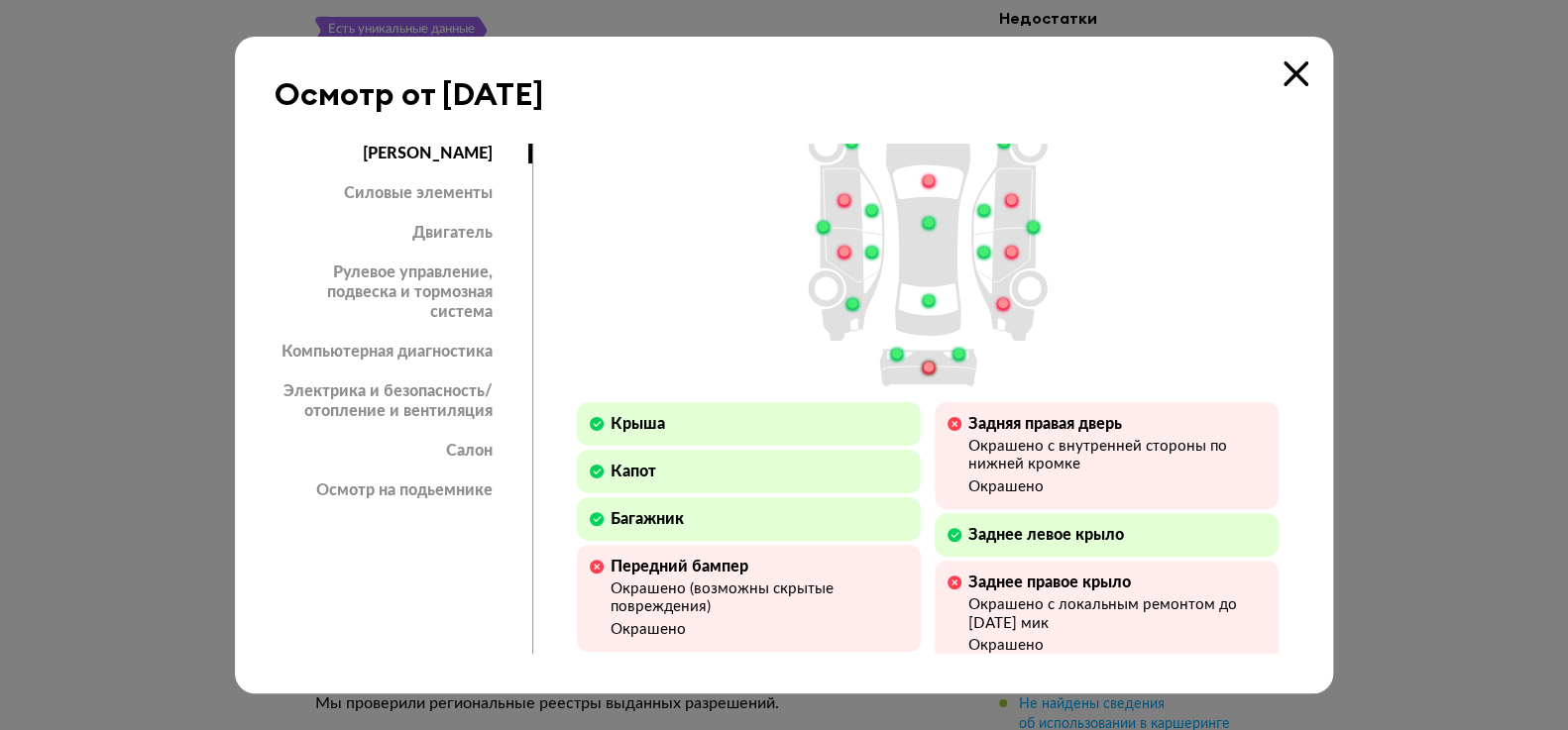 scroll, scrollTop: 89, scrollLeft: 0, axis: vertical 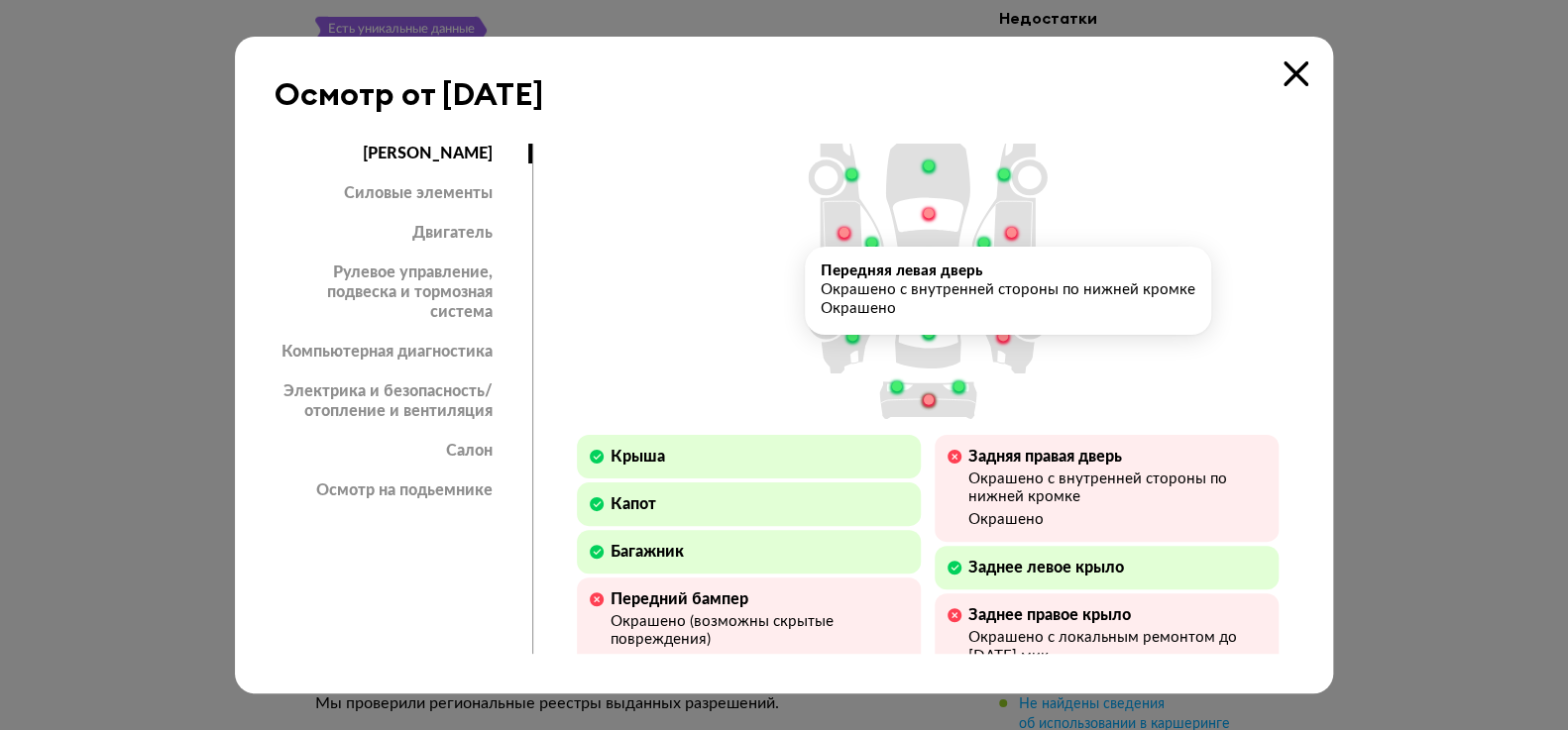 click 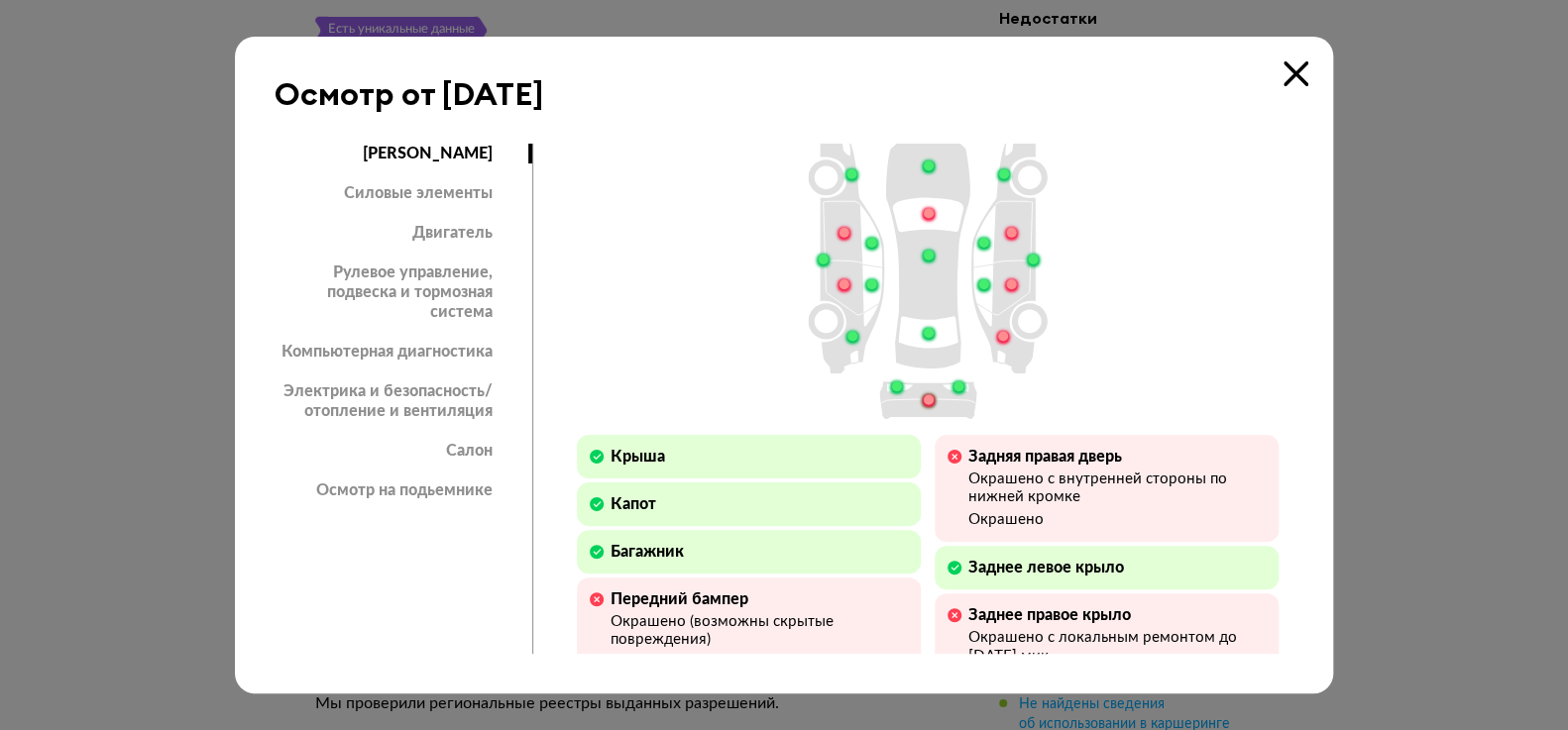 click on "Кузов Задняя левая дверь Окрашено с внутренней стороны по нижней кромке Окрашено Крыша Капот Багажник Передний бампер Окрашено (возможны скрытые повреждения) Окрашено Задний бампер Окрашено (возможны скрытые повреждения) Окрашено Переднее левое крыло Переднее правое крыло Передняя левая дверь Окрашено с внутренней стороны по нижней кромке Окрашено Передняя правая дверь Окрашено с локальным ремонтом до 3000 мик Окрашено Задняя левая дверь Окрашено с внутренней стороны по нижней кромке Окрашено Задняя правая дверь Окрашено Заднее левое крыло Скол" at bounding box center [928, 641] 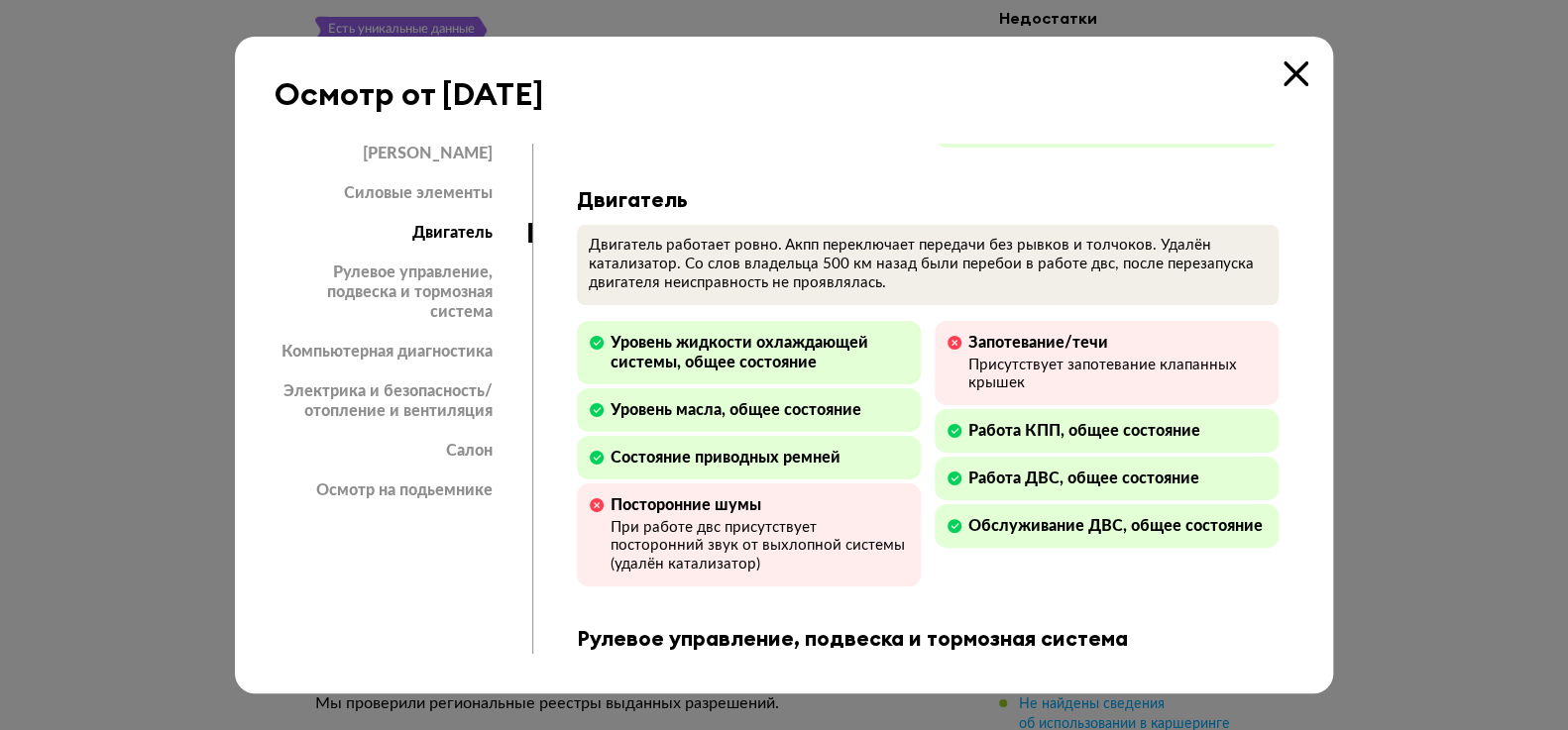 scroll, scrollTop: 2071, scrollLeft: 0, axis: vertical 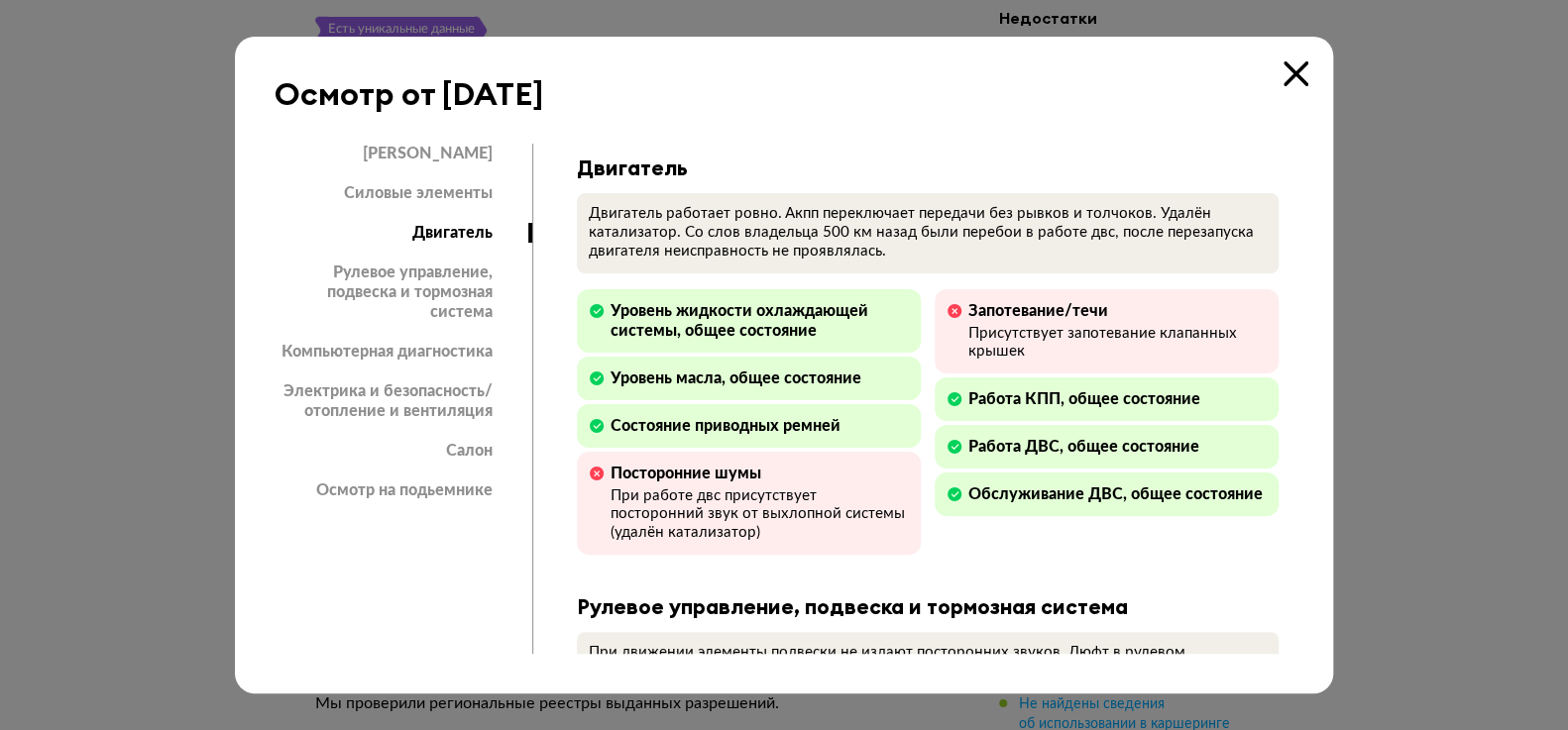 click on "Присутствует запотевание клапанных крышек" at bounding box center [1117, 344] 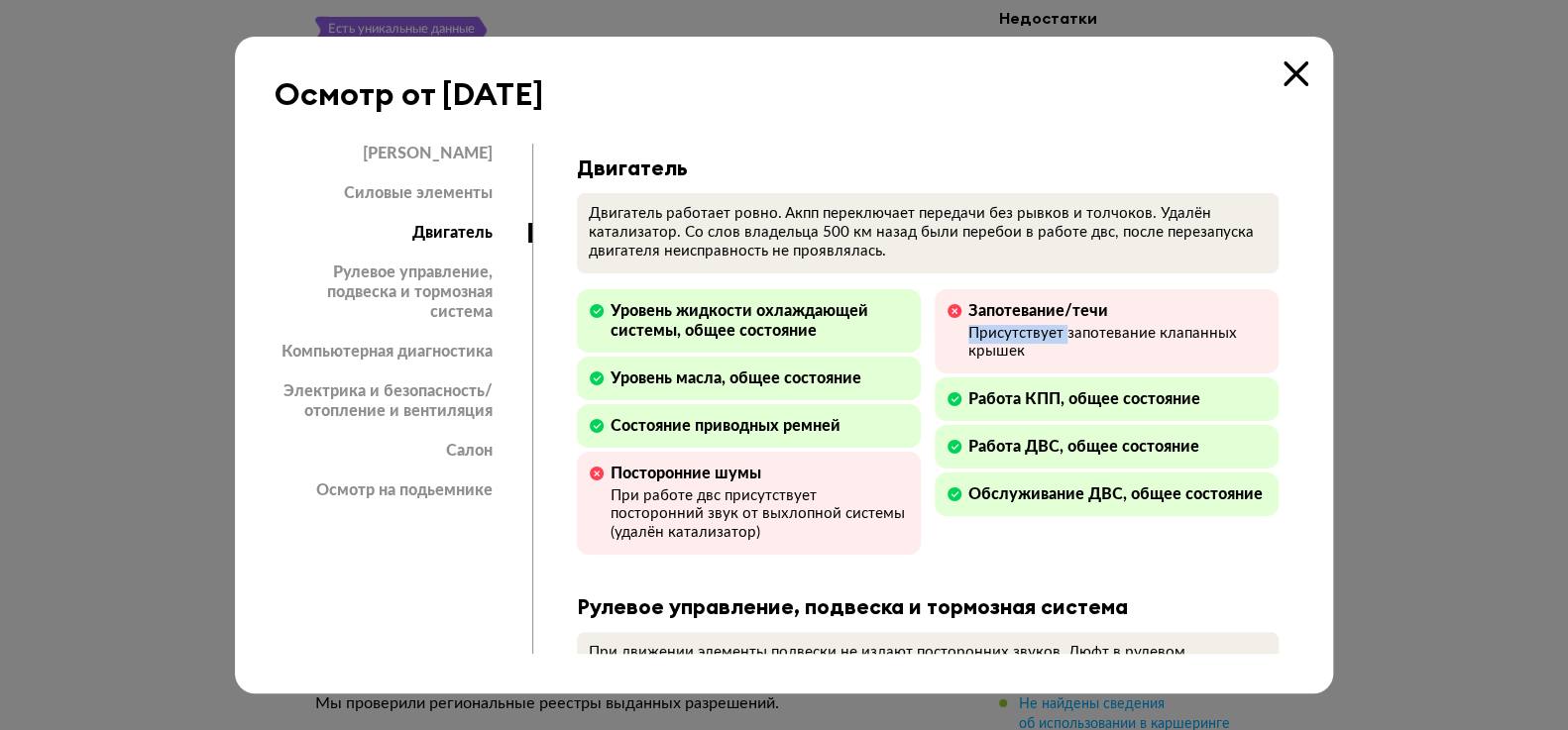 click on "Присутствует запотевание клапанных крышек" at bounding box center (1117, 344) 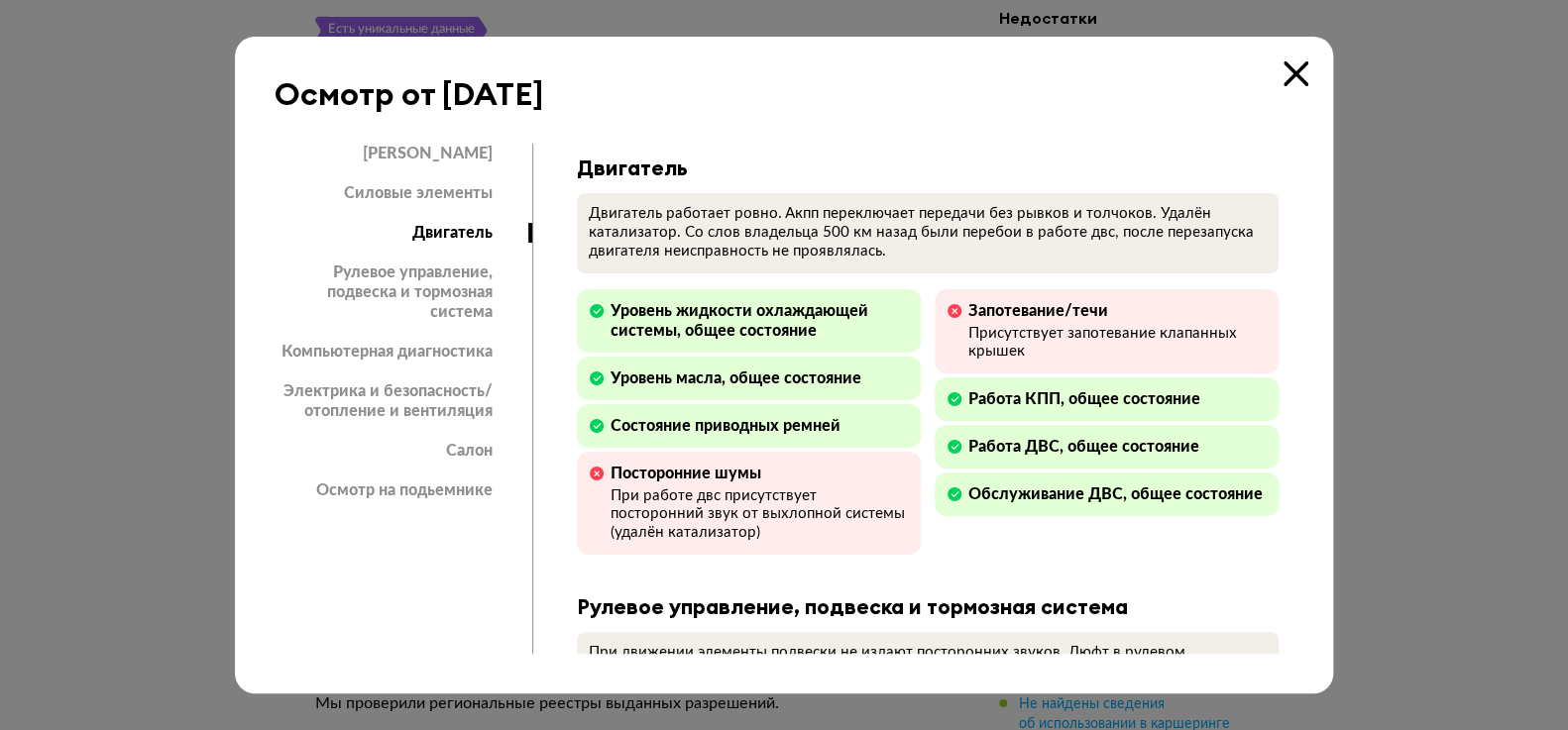 click on "Посторонние шумы При работе двс присутствует посторонний звук от выхлопной системы (удалён катализатор)" at bounding box center [759, 503] 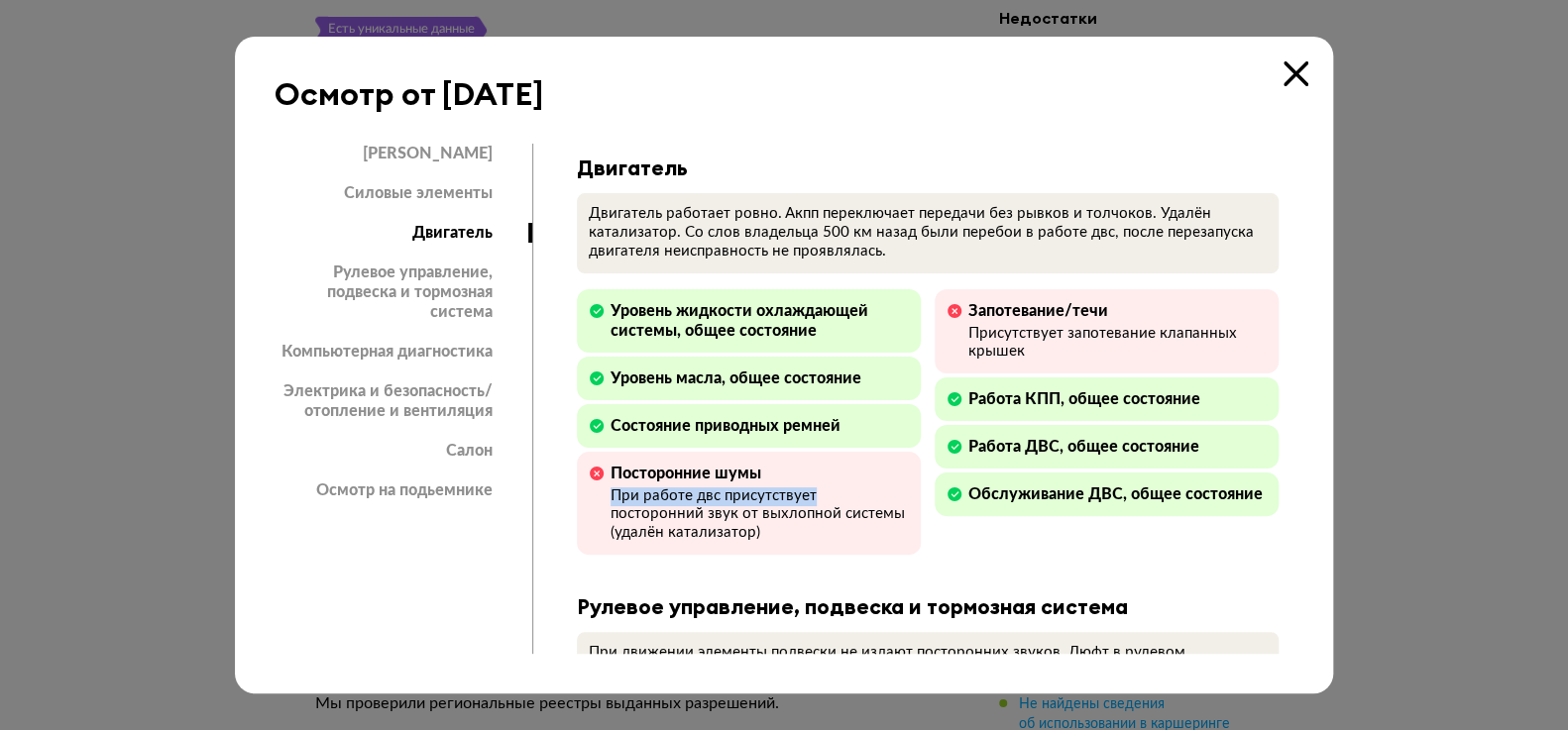 drag, startPoint x: 623, startPoint y: 507, endPoint x: 755, endPoint y: 495, distance: 132.54433 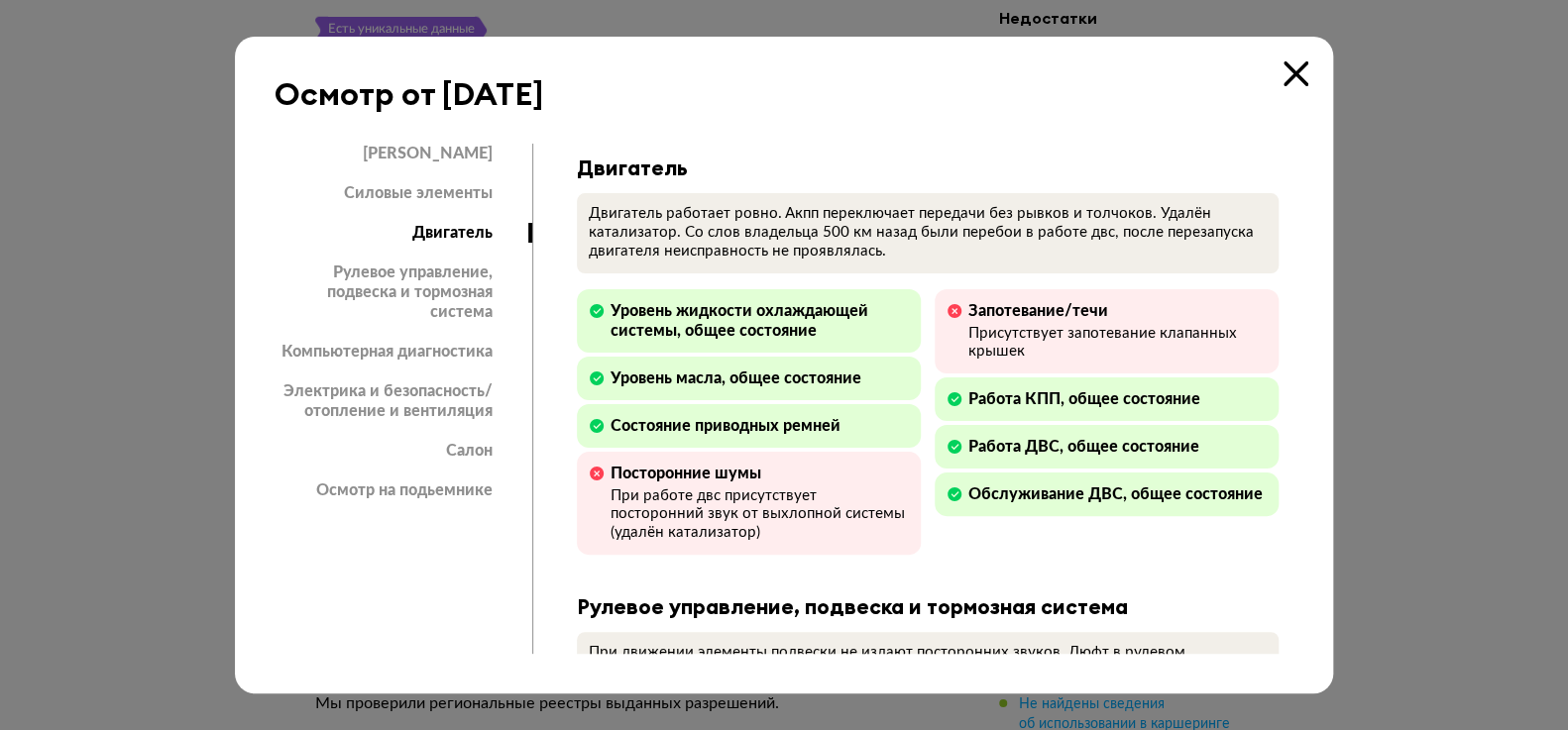scroll, scrollTop: 2160, scrollLeft: 0, axis: vertical 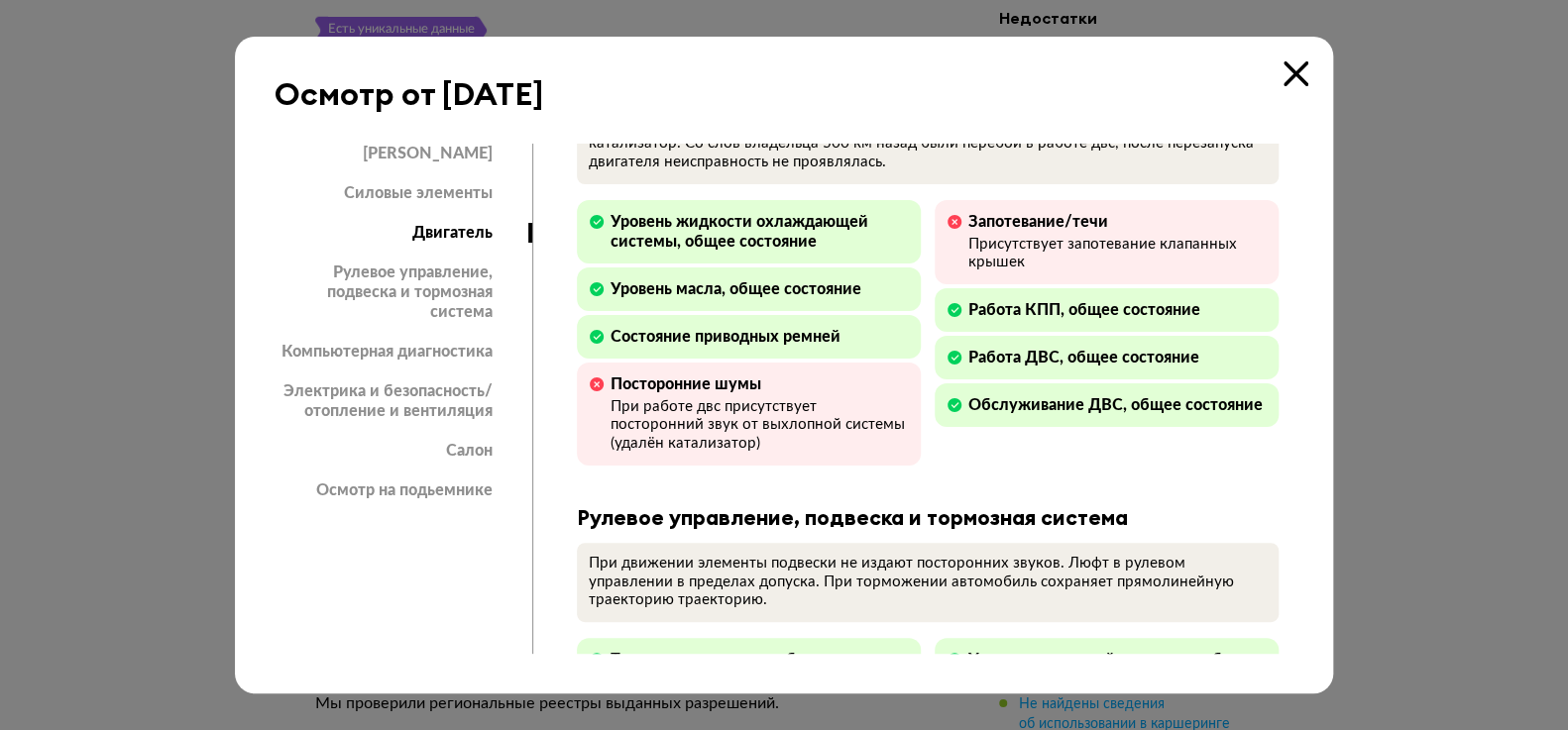click on "При работе двс присутствует посторонний звук от выхлопной системы (удалён катализатор)" at bounding box center (759, 426) 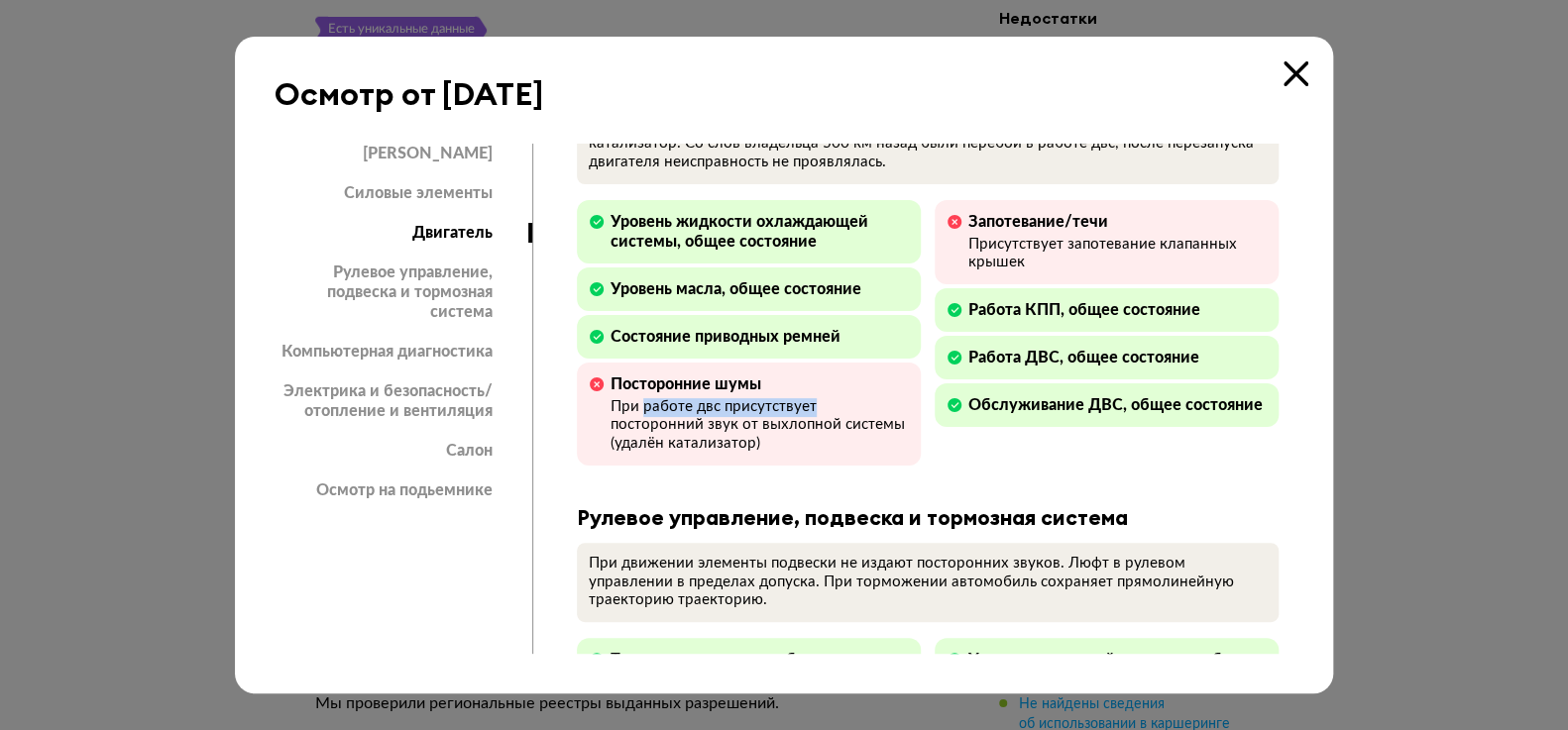drag, startPoint x: 664, startPoint y: 426, endPoint x: 850, endPoint y: 420, distance: 186.09675 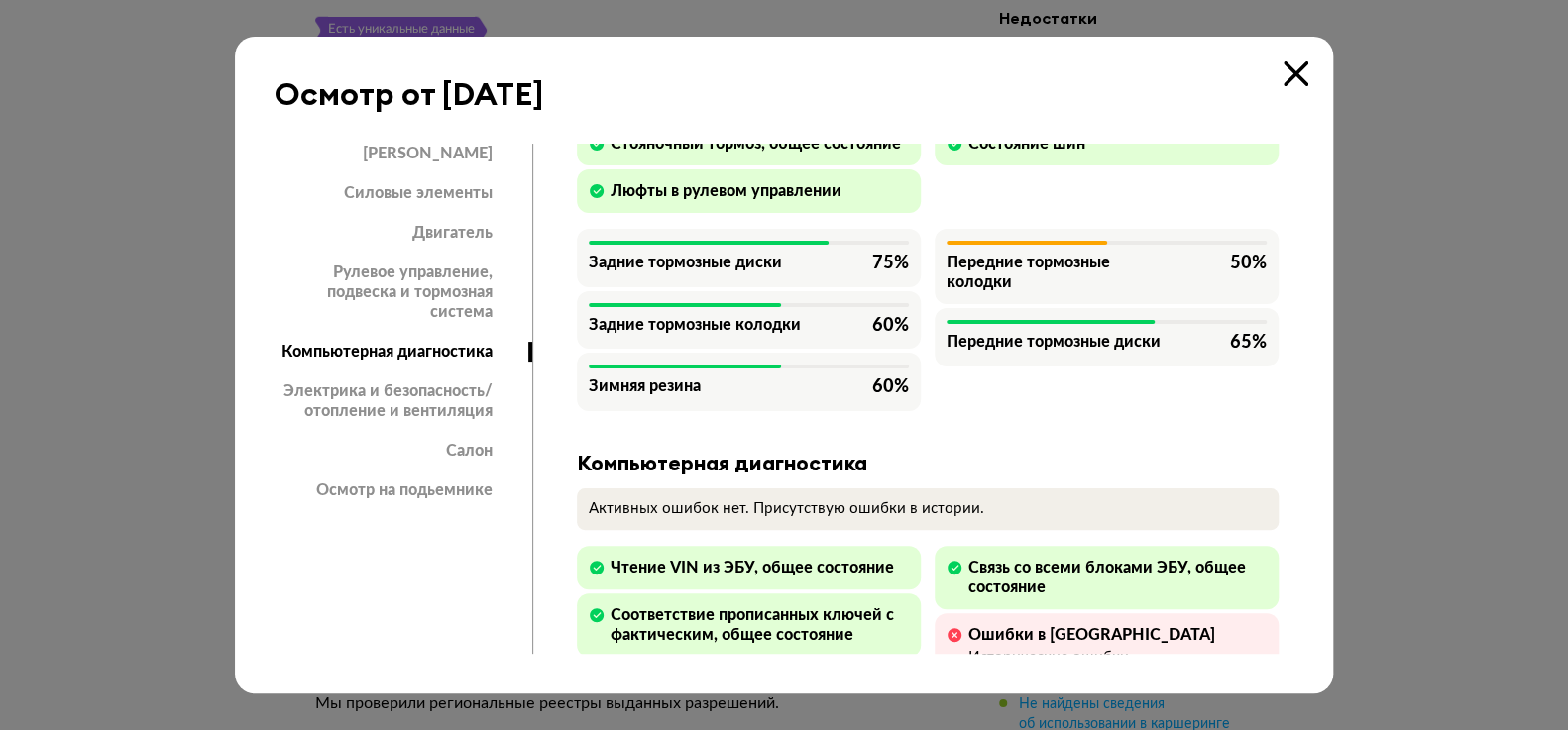 scroll, scrollTop: 2972, scrollLeft: 0, axis: vertical 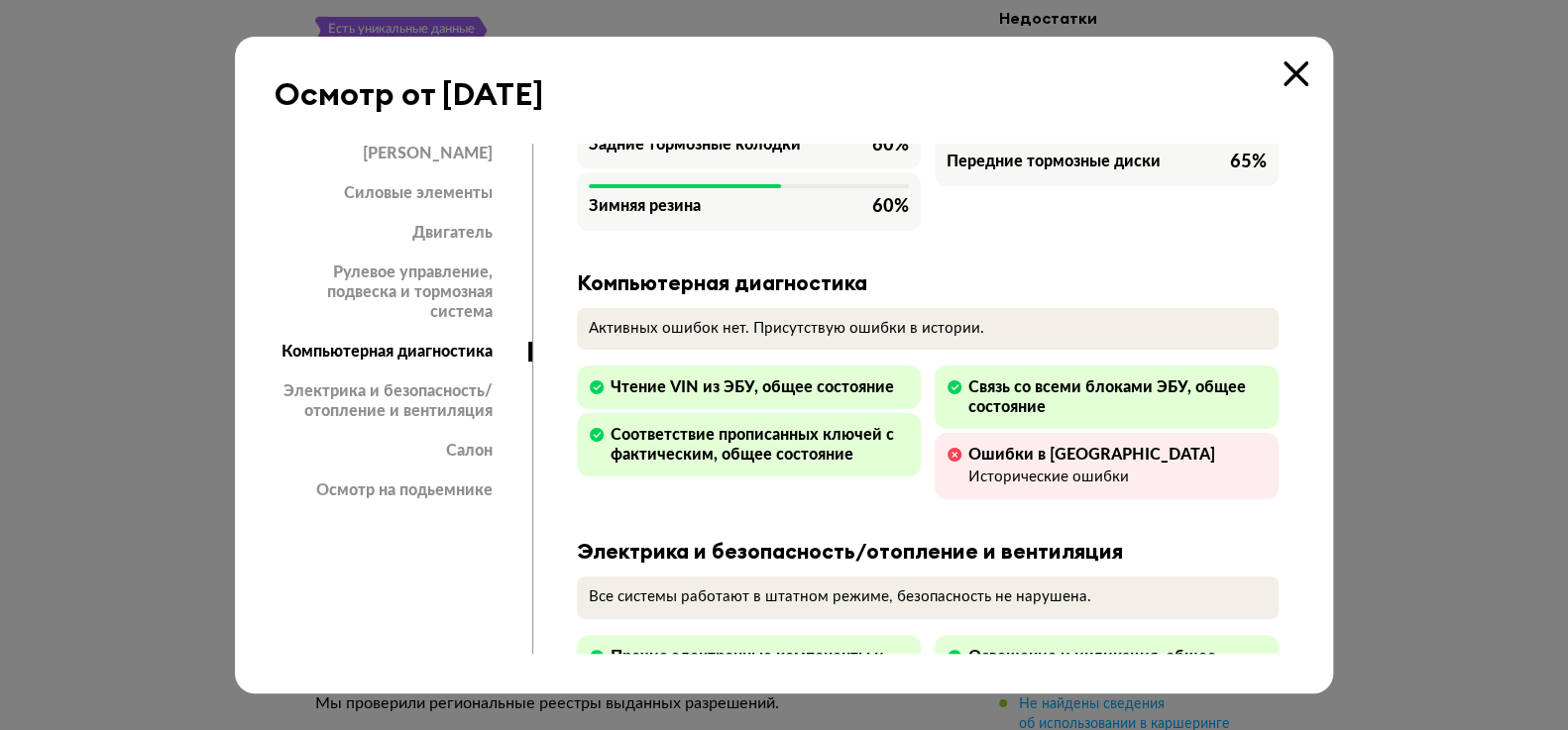 click on "Ошибки в [GEOGRAPHIC_DATA]" at bounding box center (1091, 455) 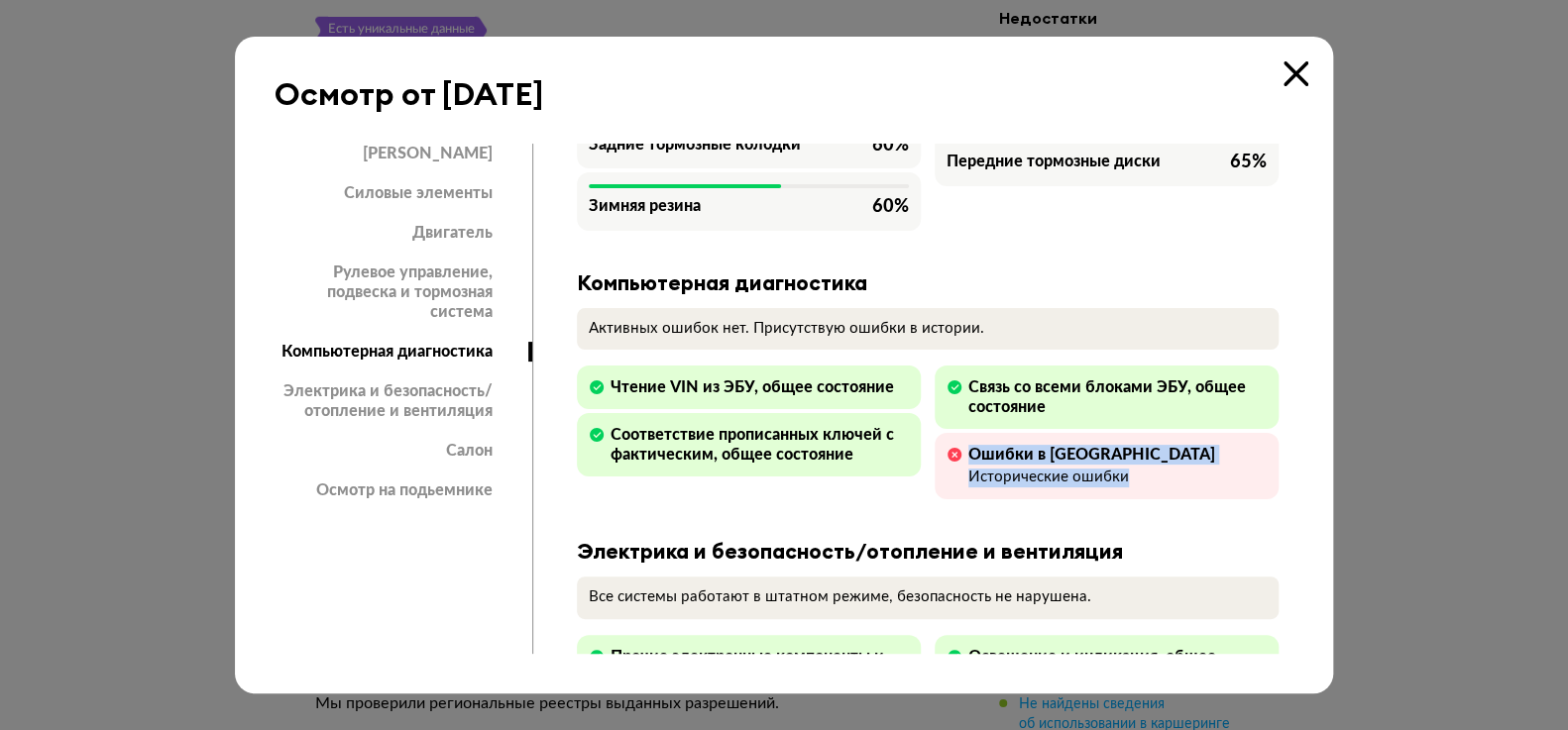 drag, startPoint x: 993, startPoint y: 468, endPoint x: 1106, endPoint y: 483, distance: 113.99123 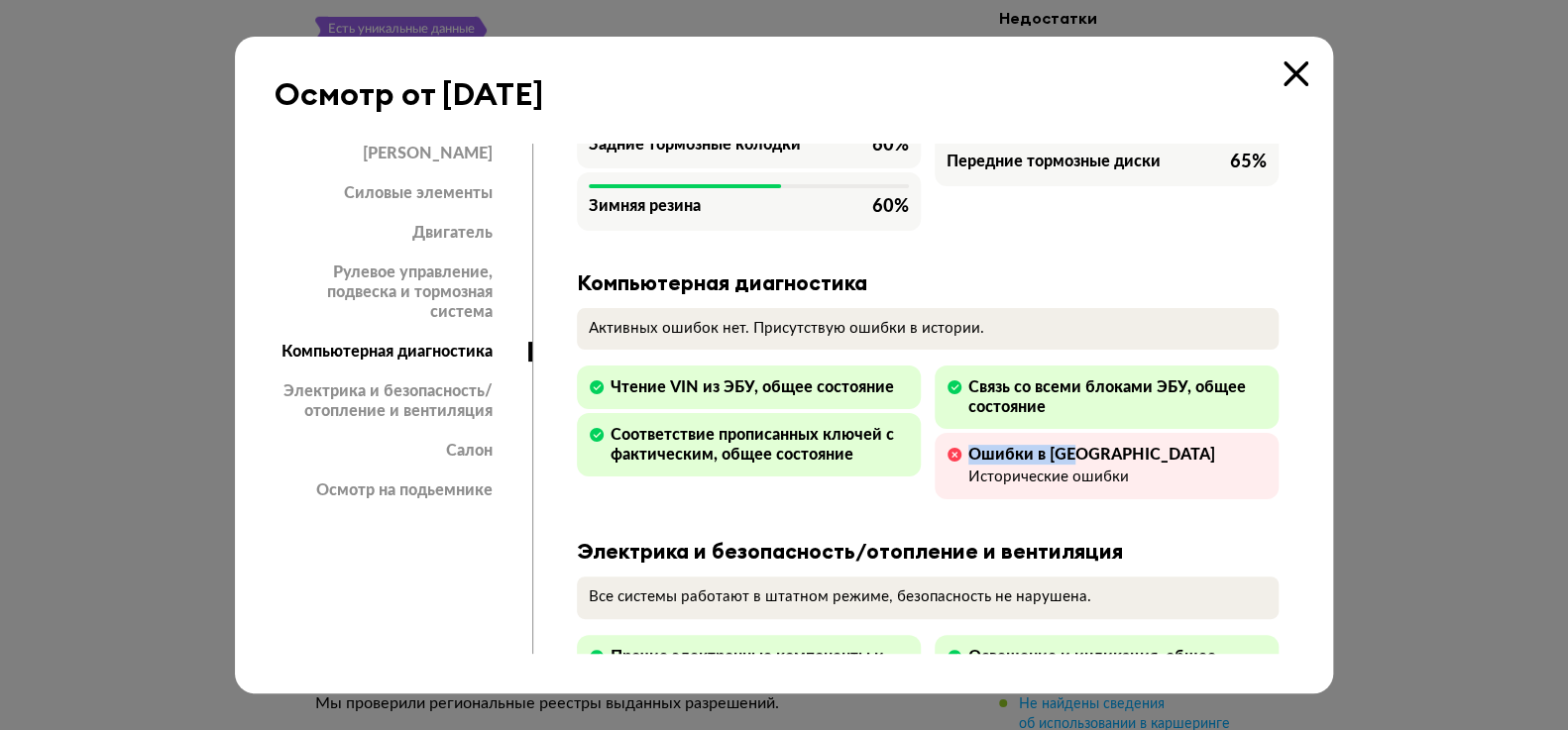 drag, startPoint x: 966, startPoint y: 462, endPoint x: 1113, endPoint y: 477, distance: 147.76332 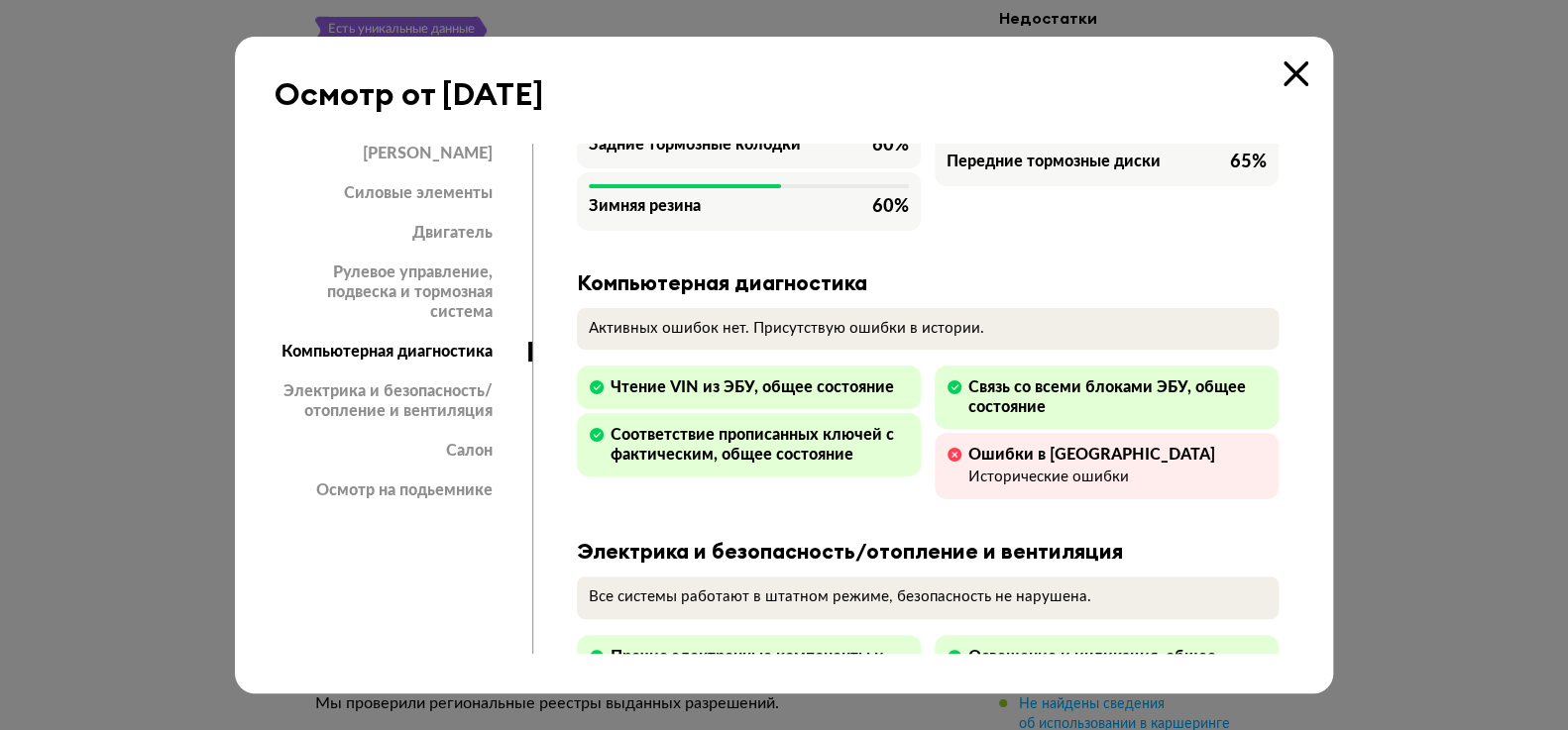click on "Ошибки в ЭБУ Исторические ошибки" at bounding box center [1106, 466] 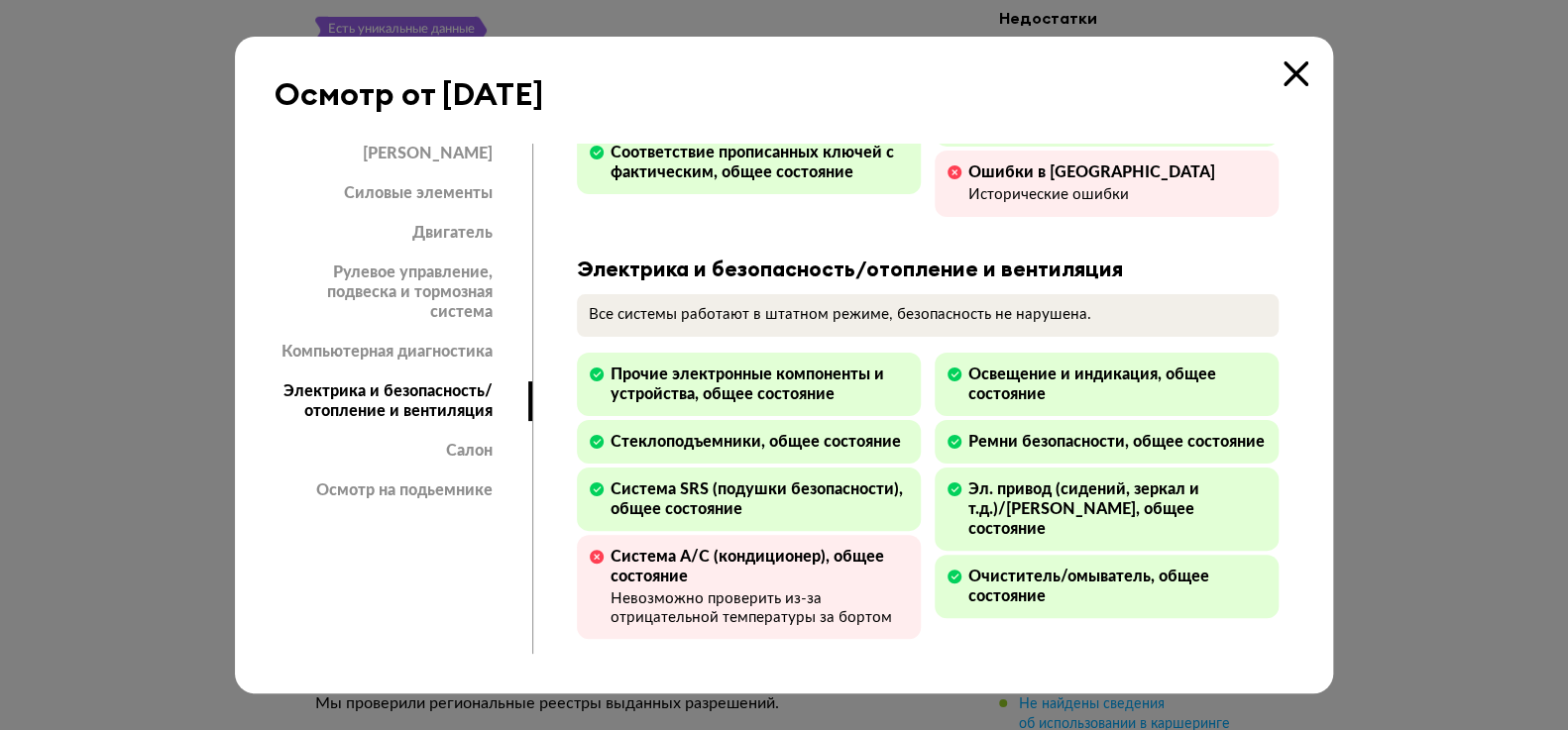 scroll, scrollTop: 3421, scrollLeft: 0, axis: vertical 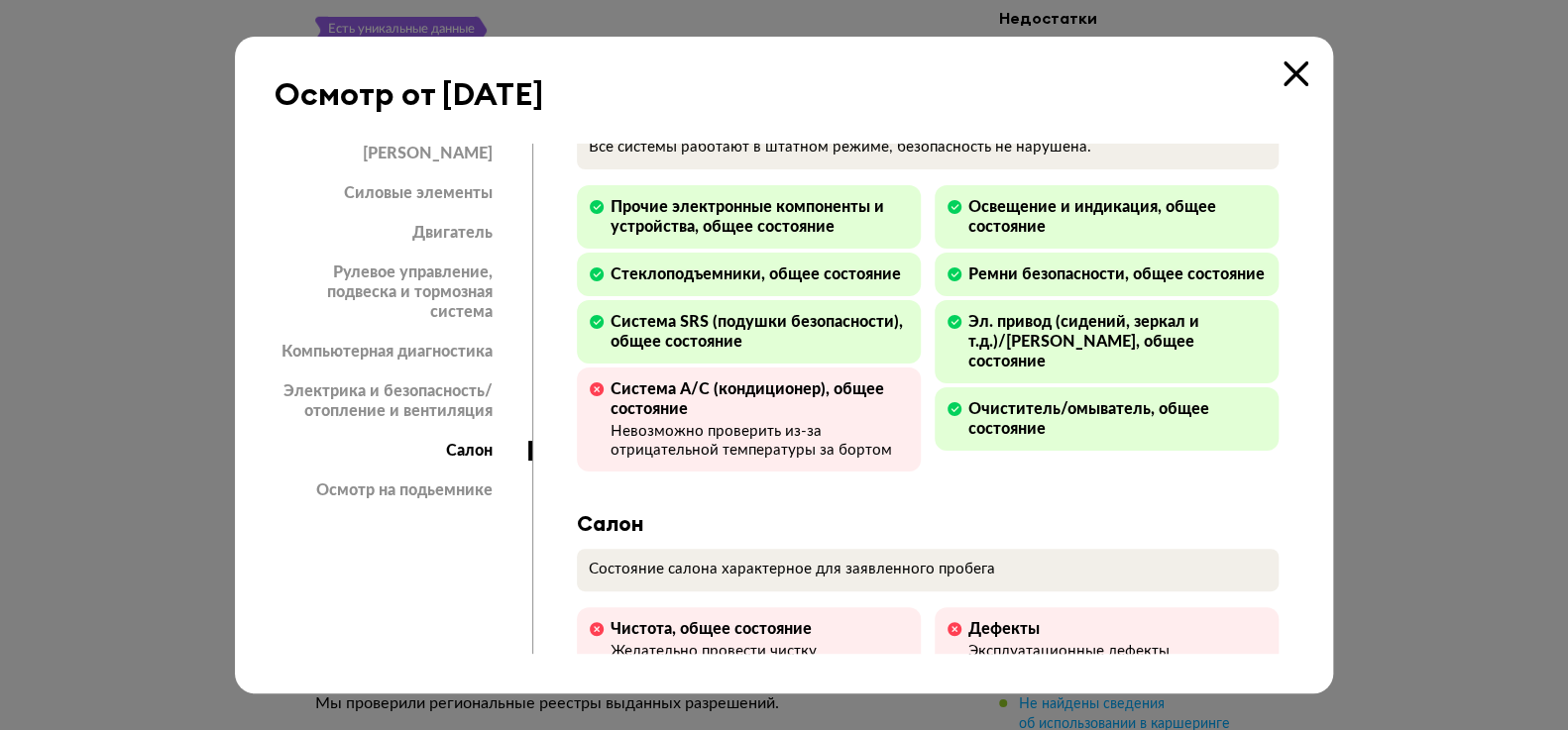click on "Невозможно проверить из-за отрицательной температуры за бортом" at bounding box center [759, 442] 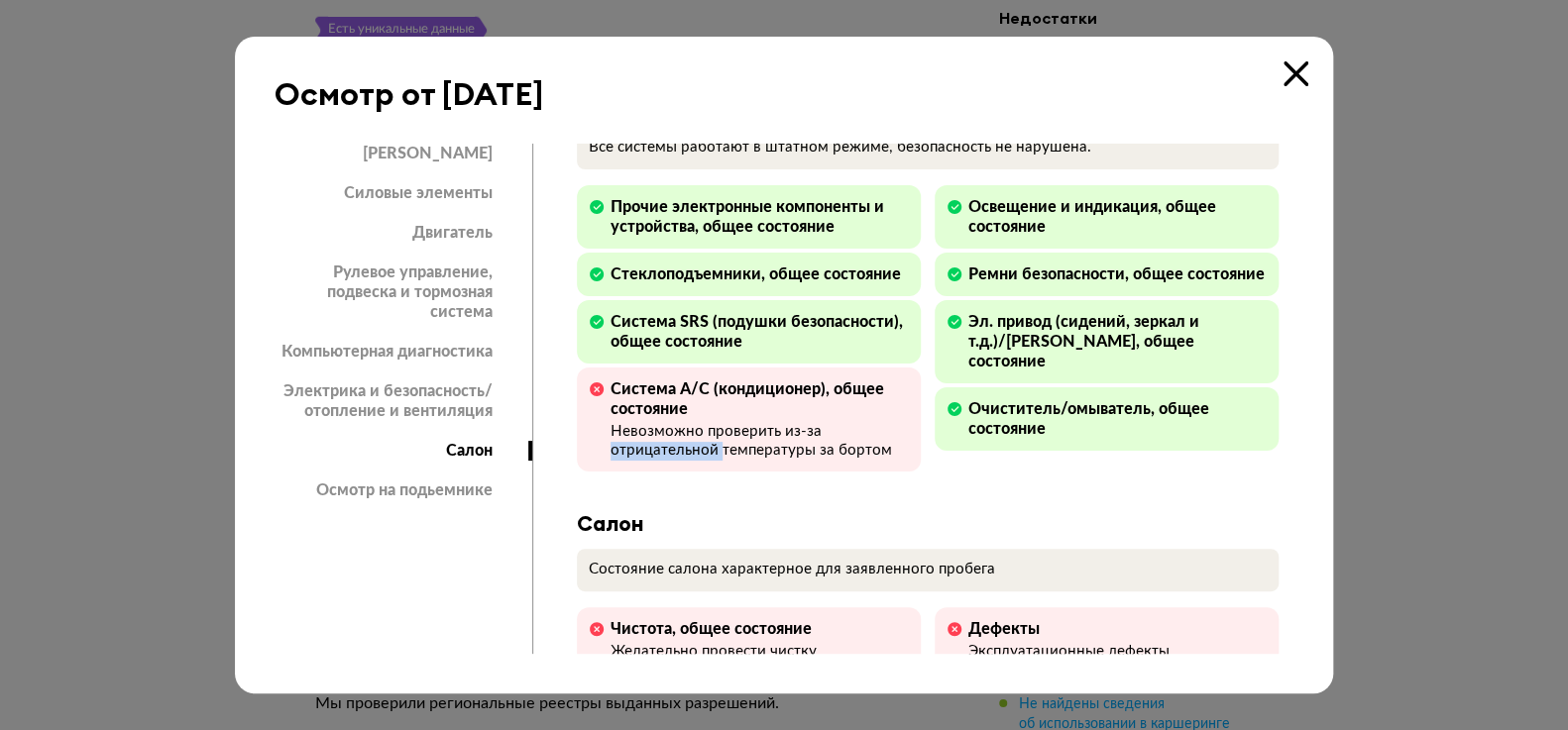 drag, startPoint x: 641, startPoint y: 452, endPoint x: 646, endPoint y: 438, distance: 14.866069 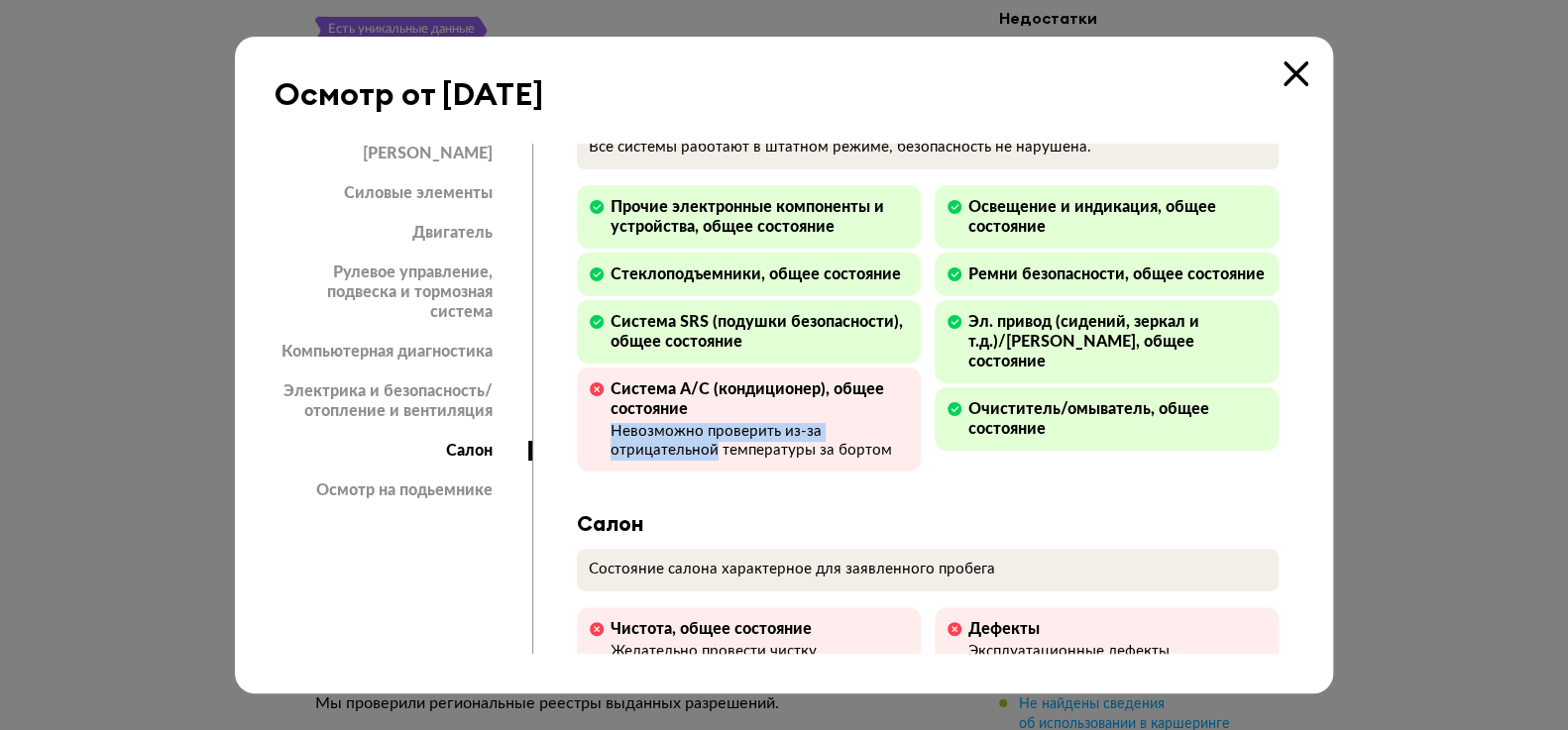 click on "Невозможно проверить из-за отрицательной температуры за бортом" at bounding box center [759, 442] 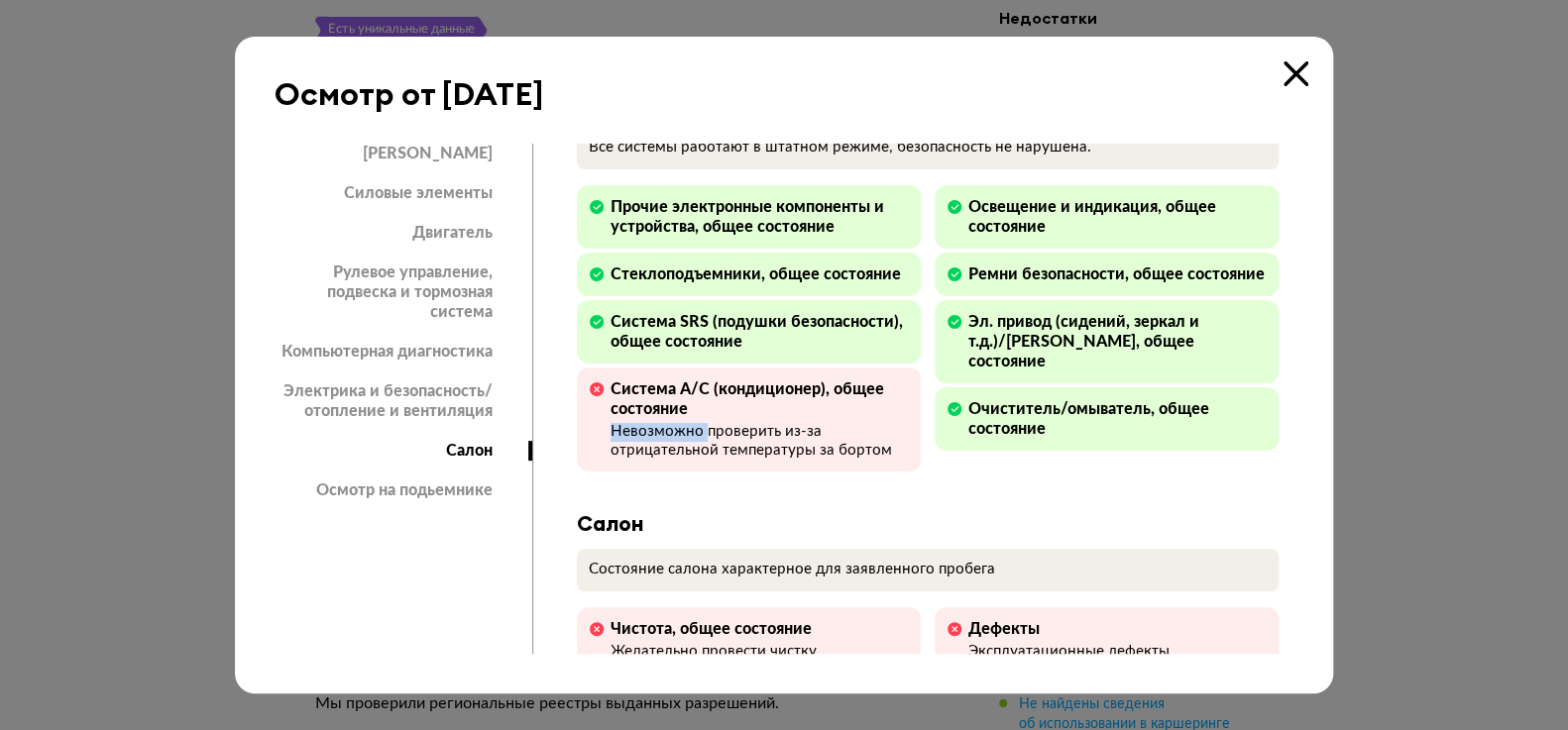 click on "Невозможно проверить из-за отрицательной температуры за бортом" at bounding box center (759, 442) 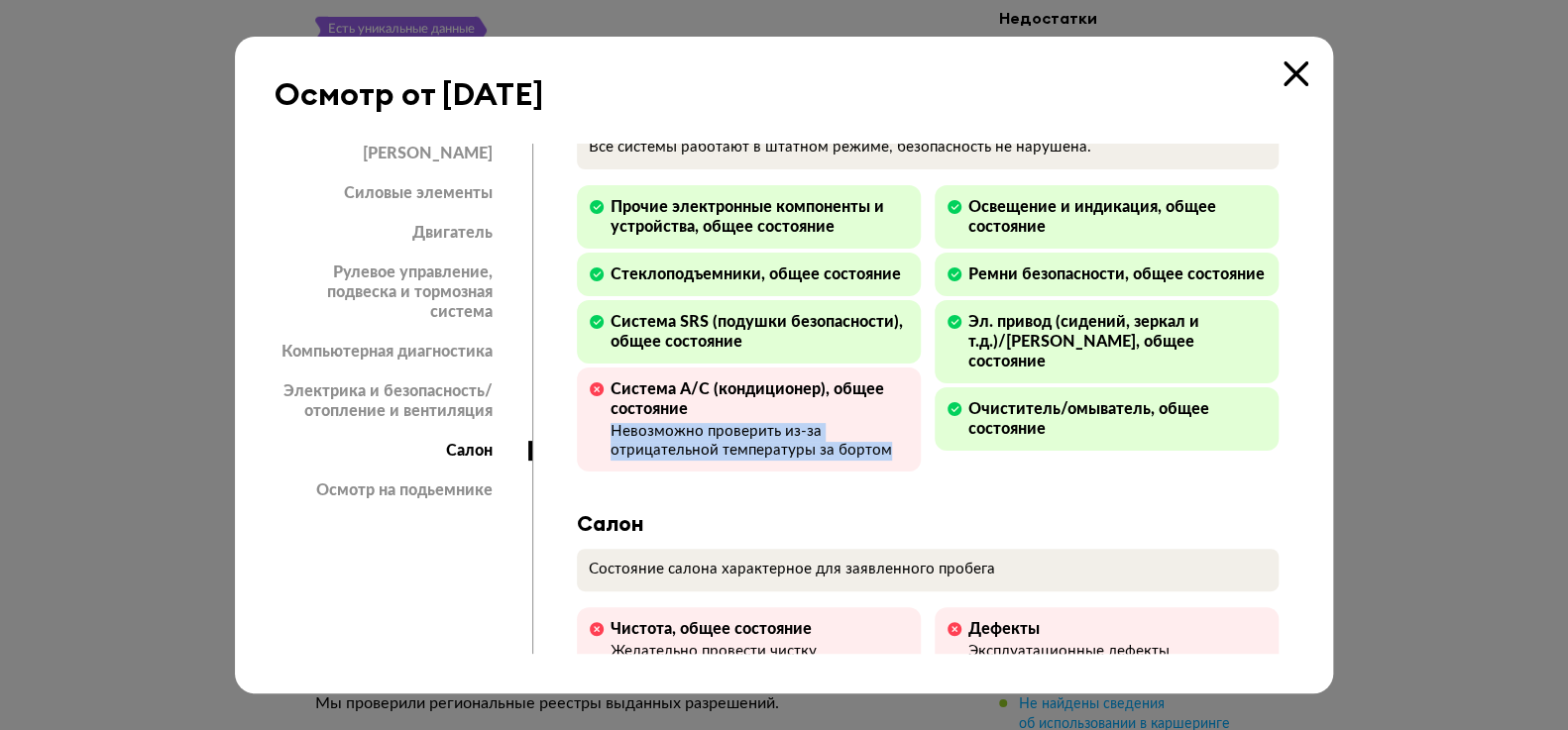 click on "Невозможно проверить из-за отрицательной температуры за бортом" at bounding box center (759, 442) 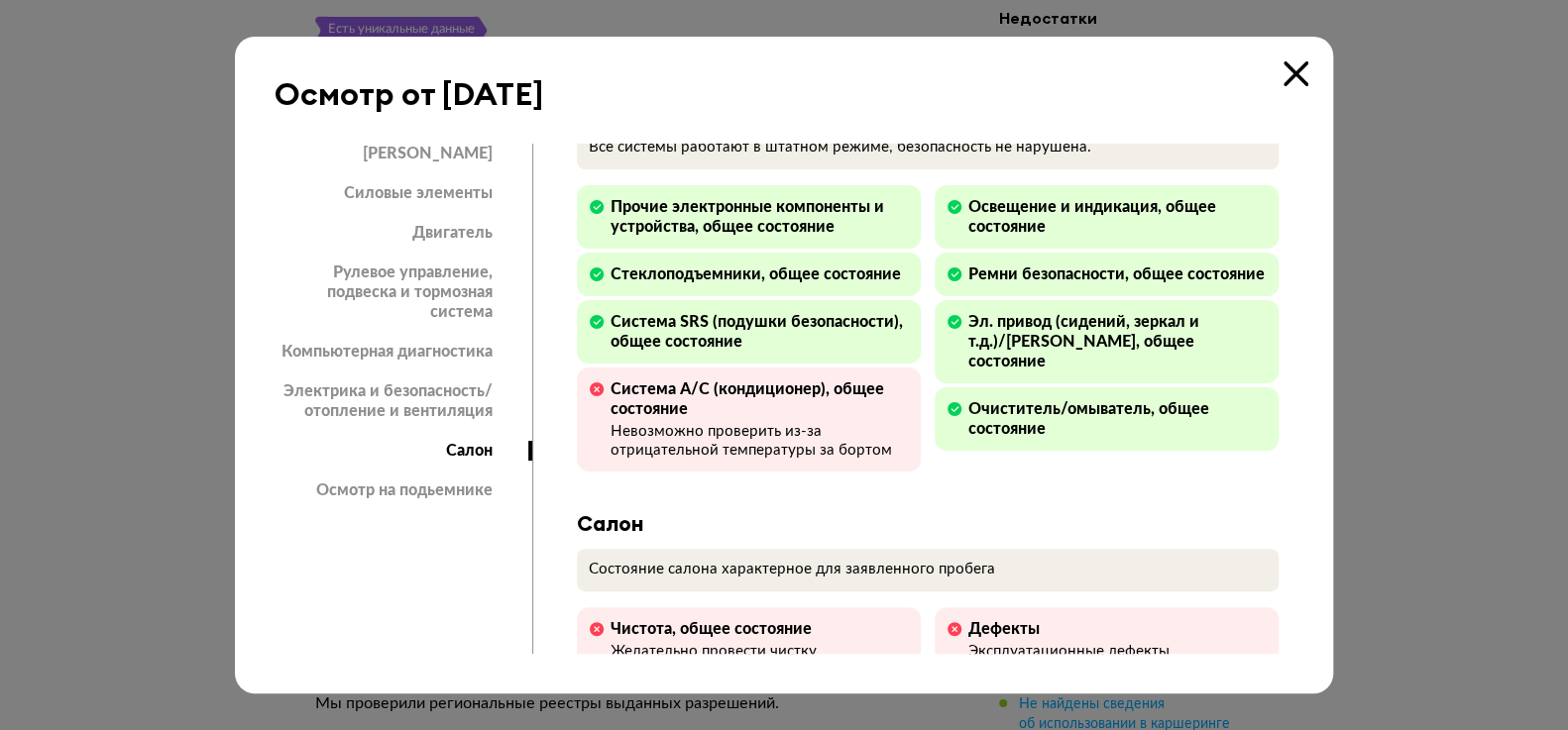 click on "Невозможно проверить из-за отрицательной температуры за бортом" at bounding box center [759, 442] 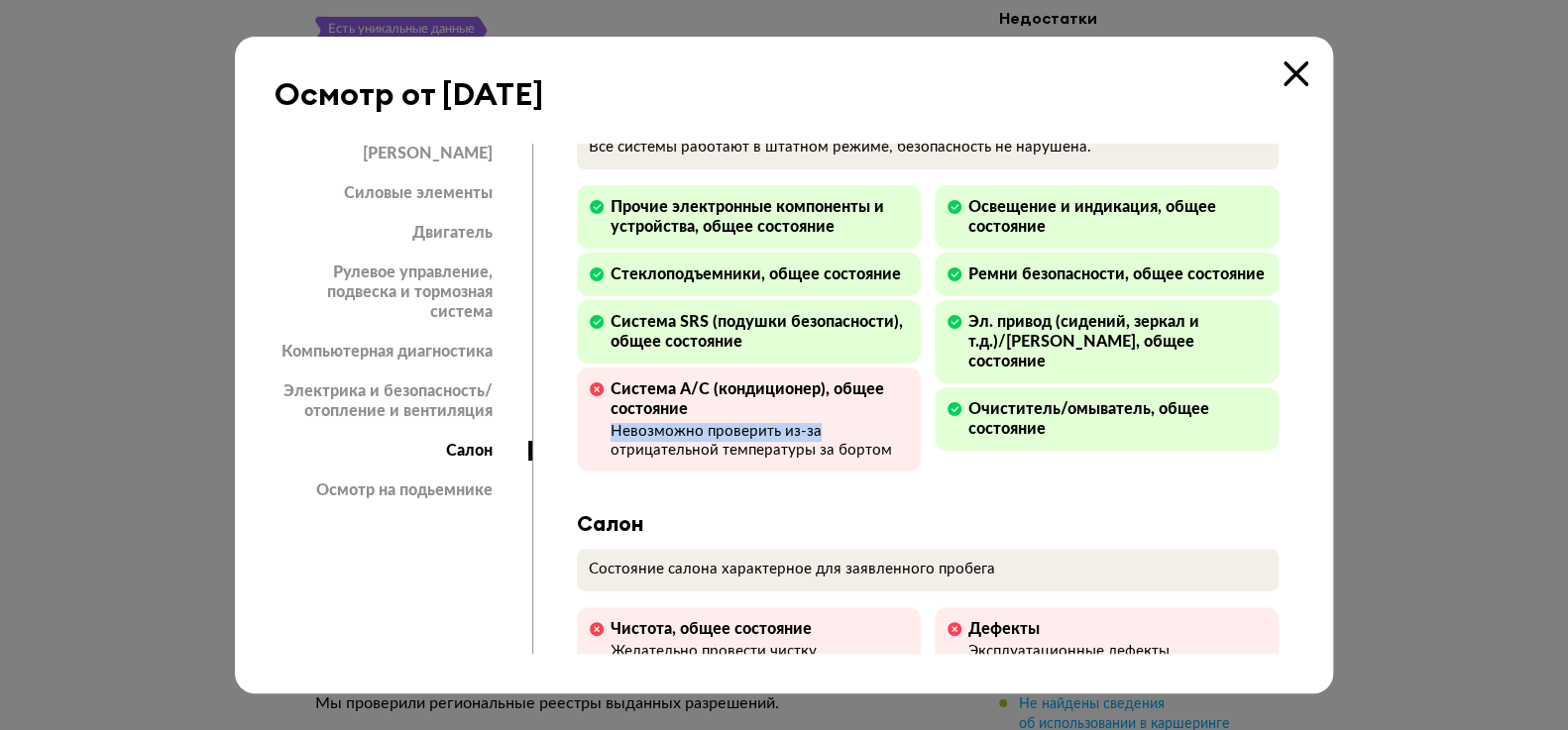 drag, startPoint x: 632, startPoint y: 439, endPoint x: 813, endPoint y: 443, distance: 181.04419 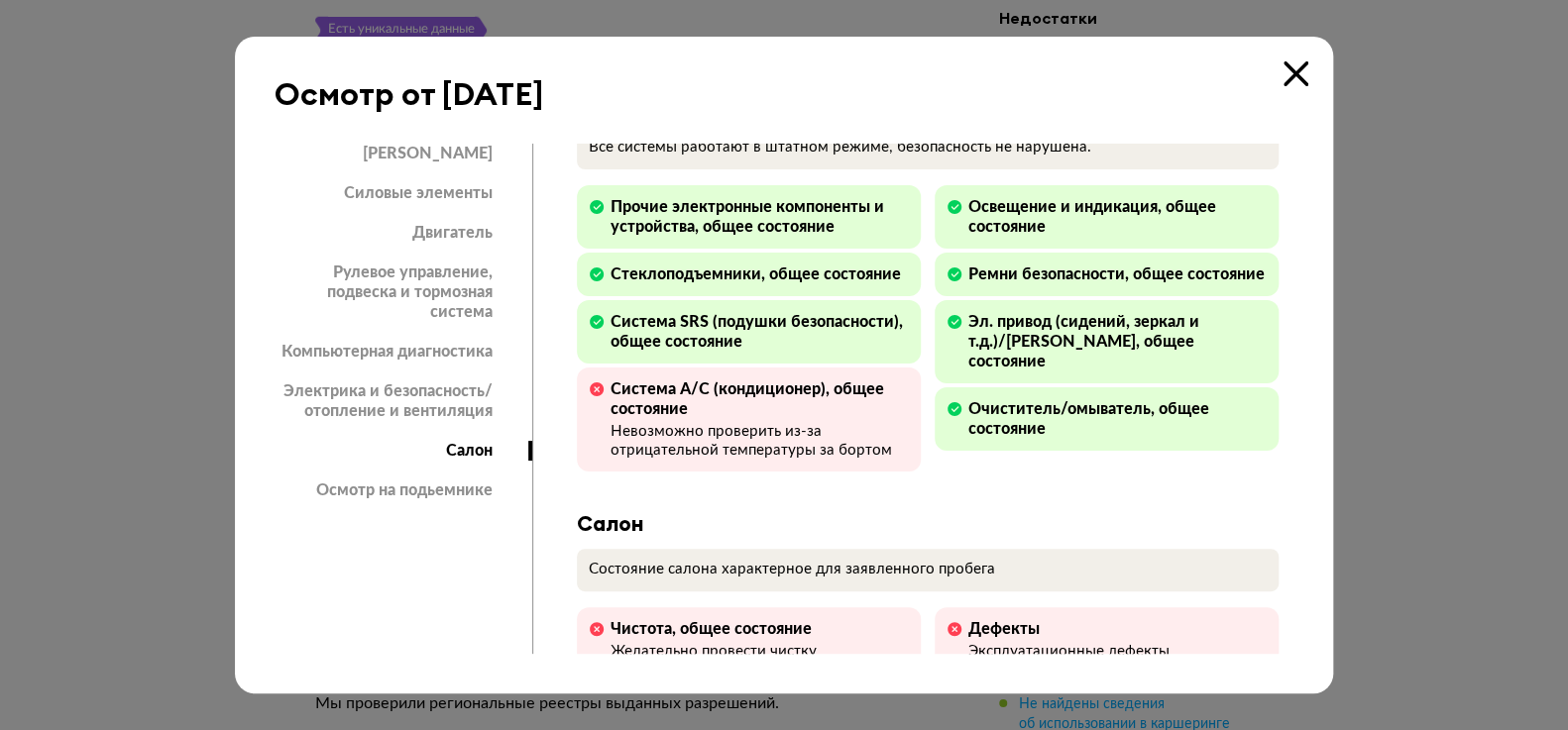 click on "Невозможно проверить из-за отрицательной температуры за бортом" at bounding box center [759, 442] 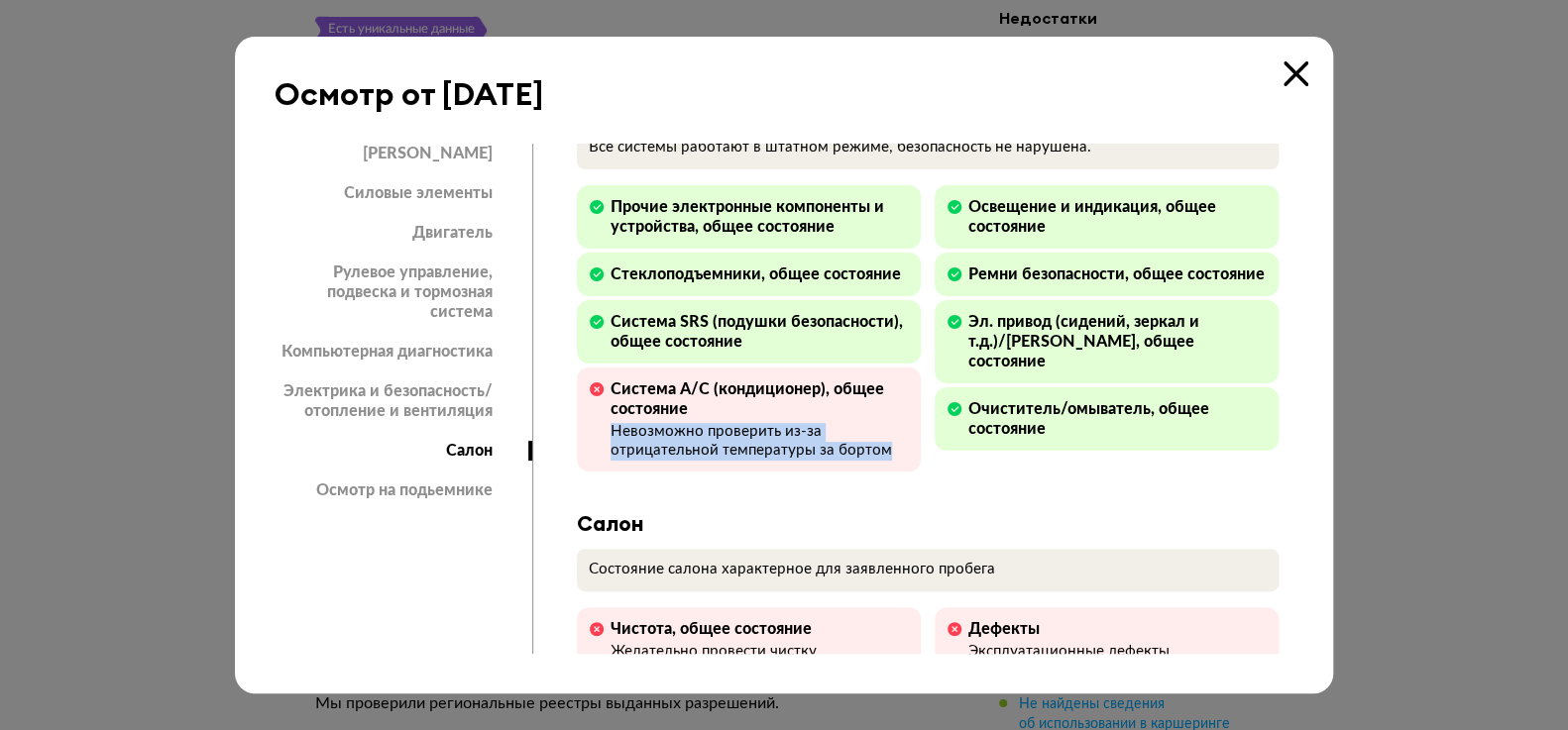 drag, startPoint x: 659, startPoint y: 439, endPoint x: 884, endPoint y: 460, distance: 225.9779 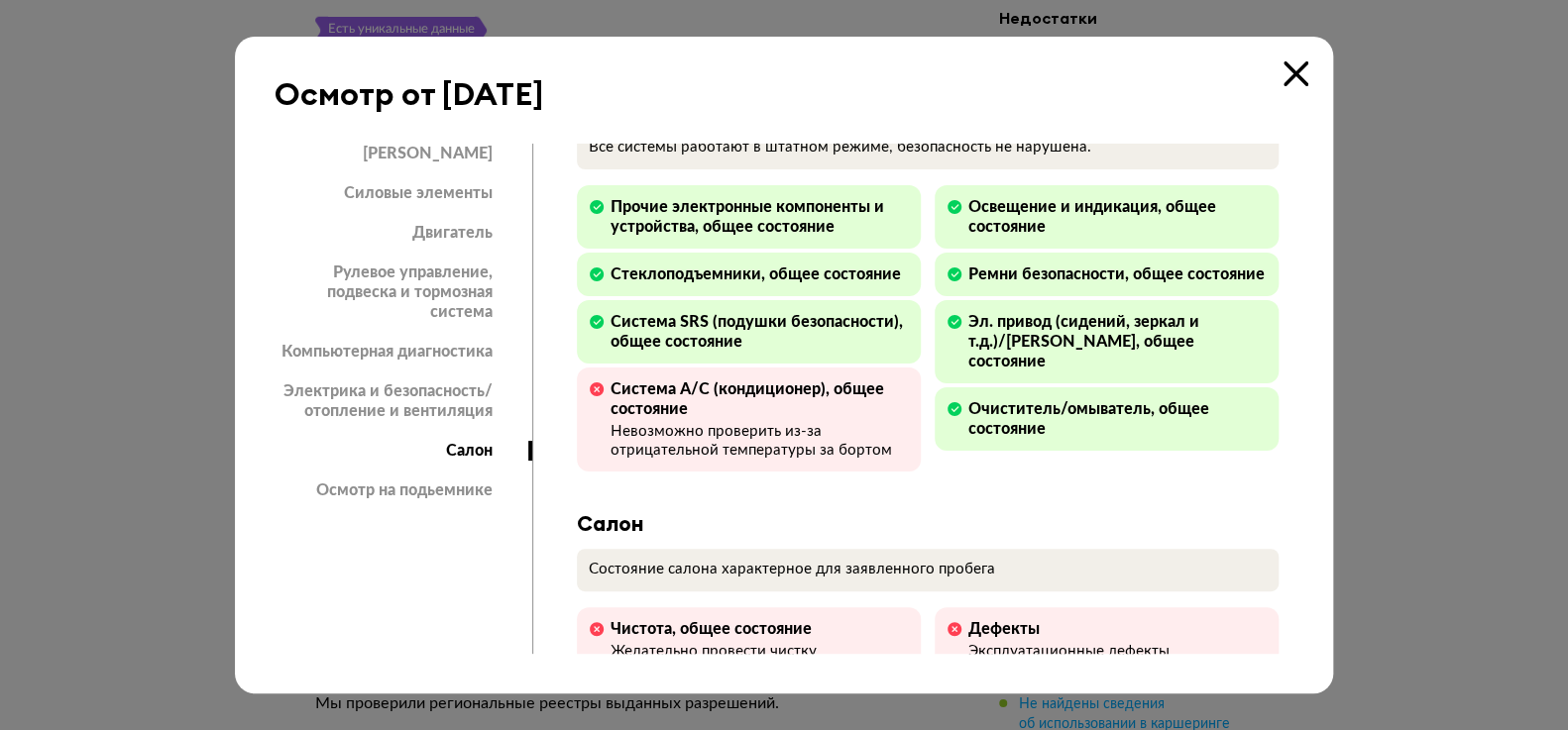 click on "Невозможно проверить из-за отрицательной температуры за бортом" at bounding box center [759, 442] 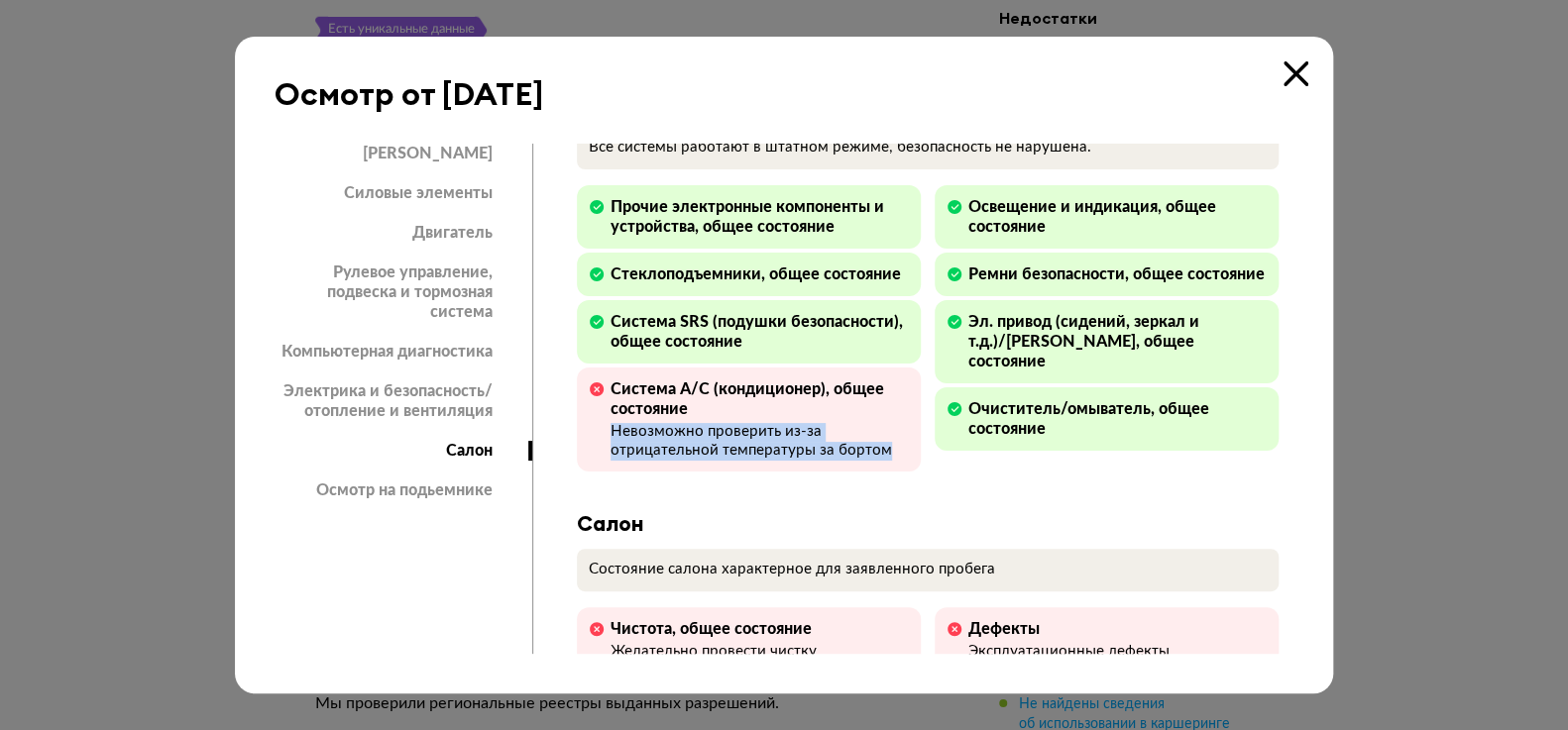 drag, startPoint x: 669, startPoint y: 436, endPoint x: 852, endPoint y: 449, distance: 183.46117 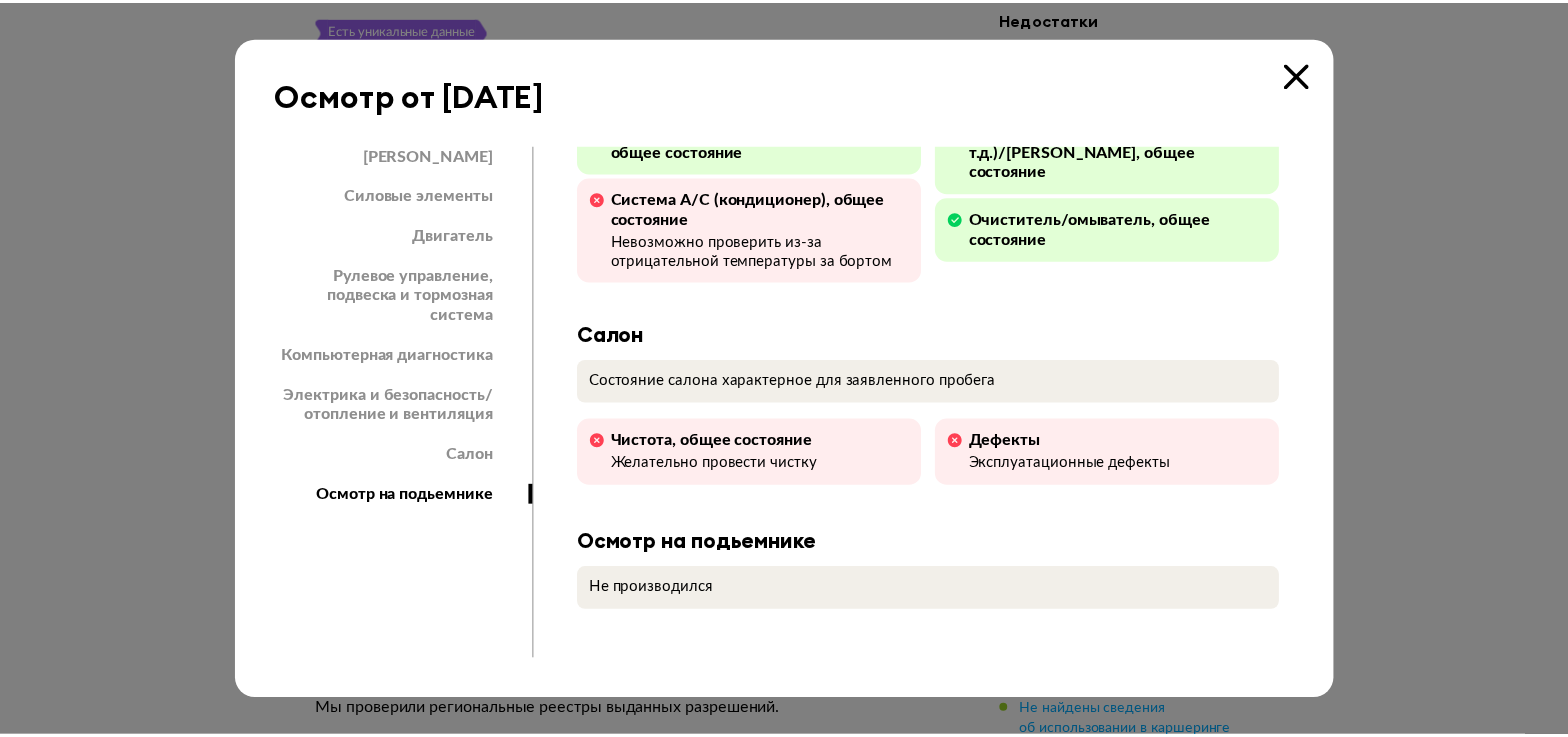 scroll, scrollTop: 3672, scrollLeft: 0, axis: vertical 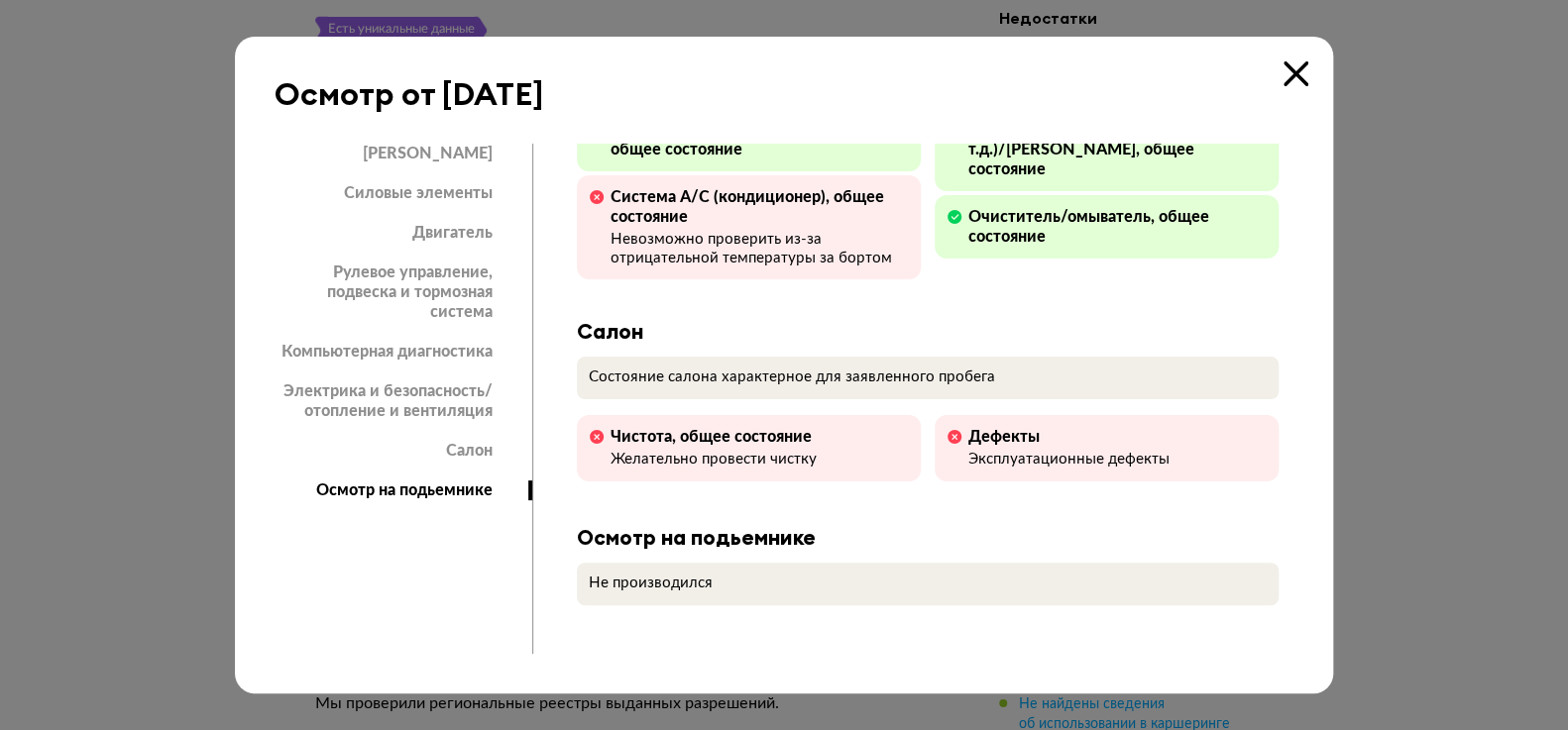 click at bounding box center (1295, 73) 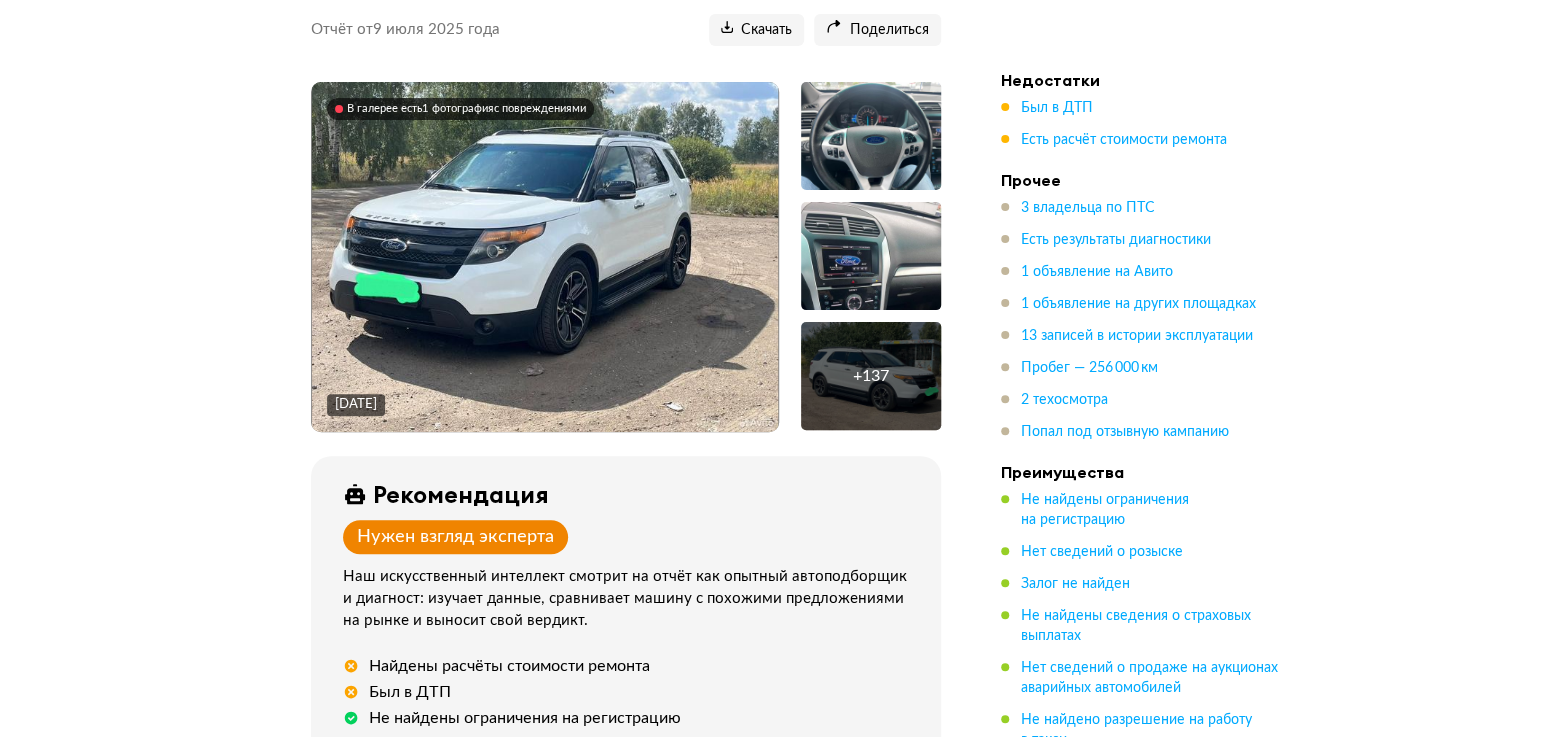 scroll, scrollTop: 60, scrollLeft: 0, axis: vertical 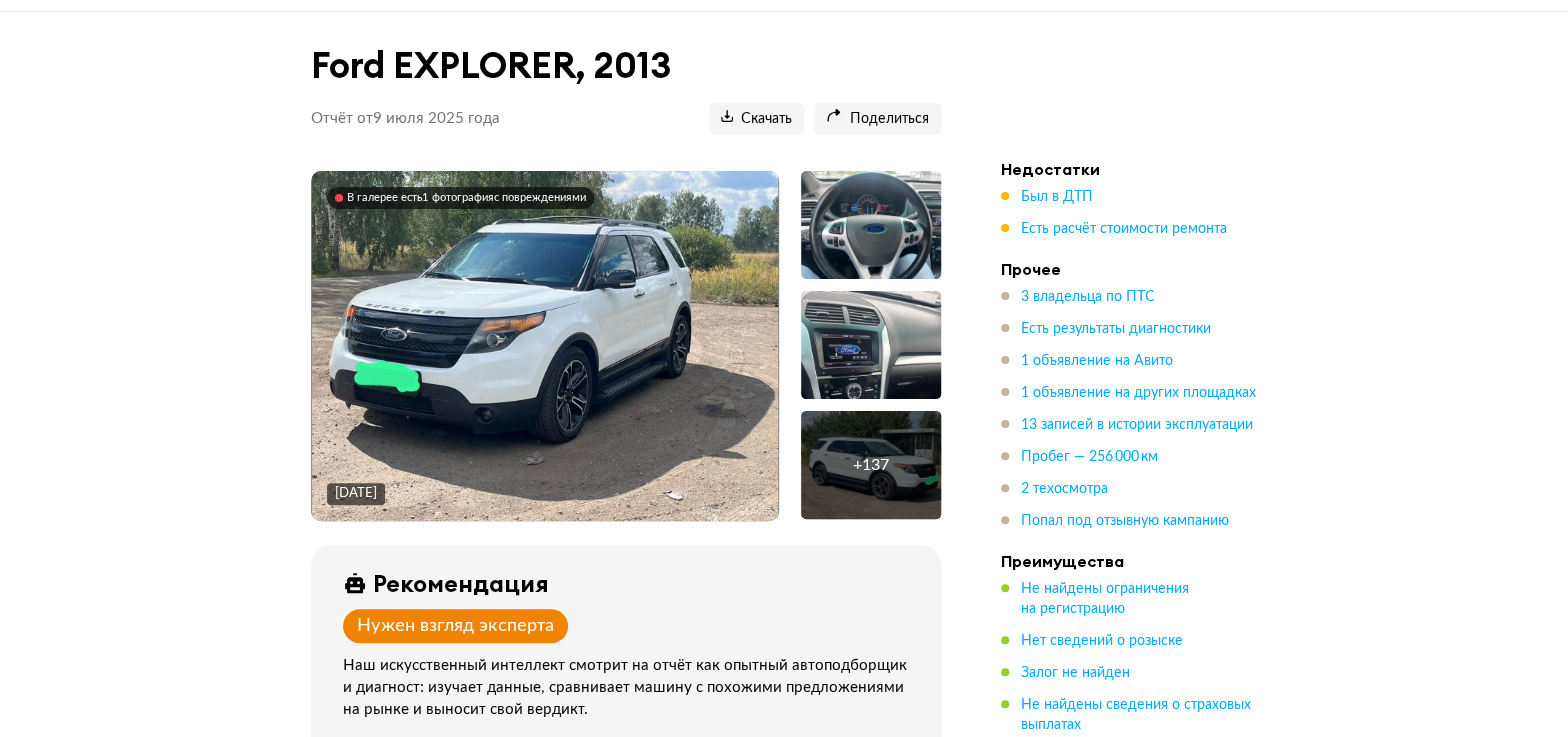 click on "В галерее есть  1   фотография  с повреждениями" at bounding box center (466, 198) 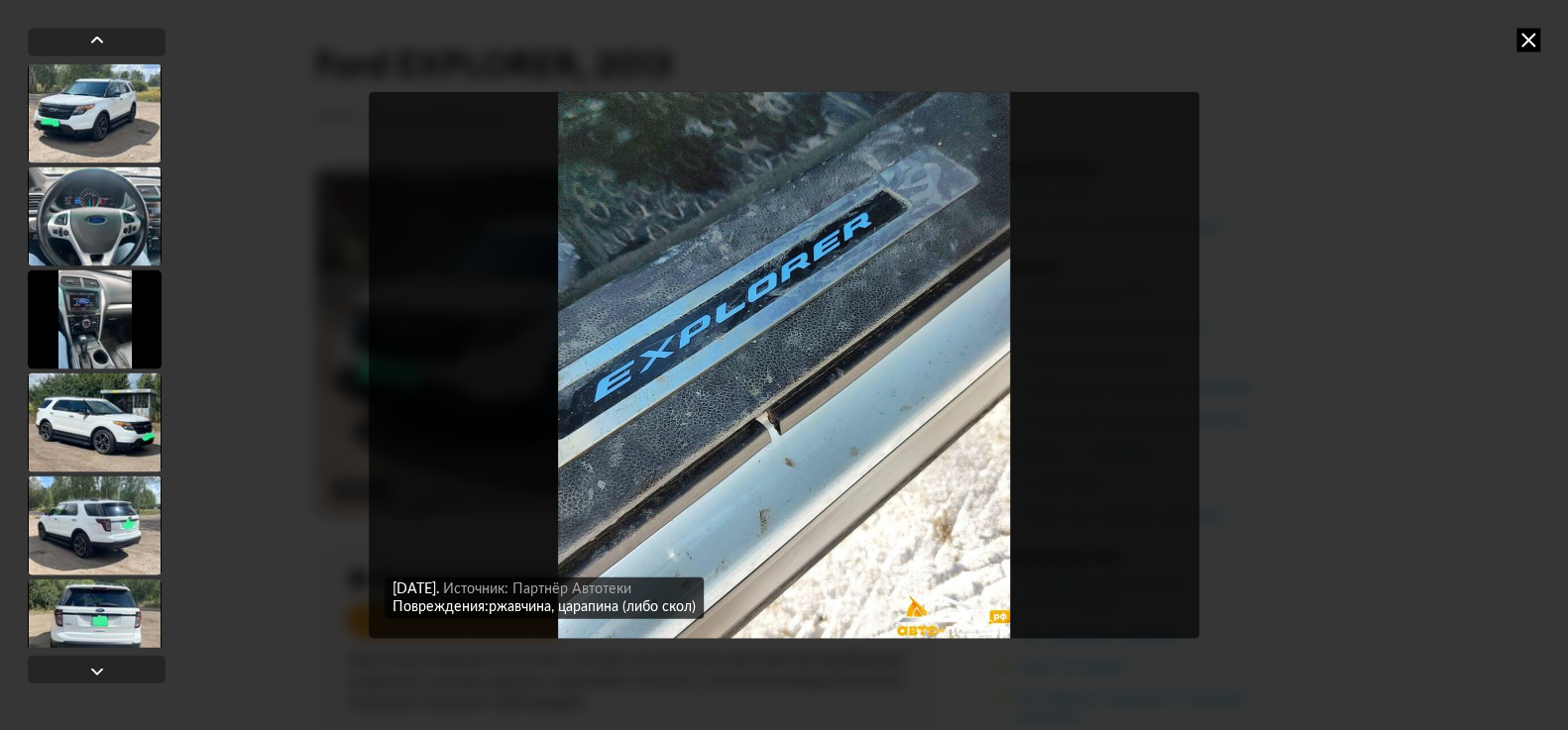 click at bounding box center (1528, 40) 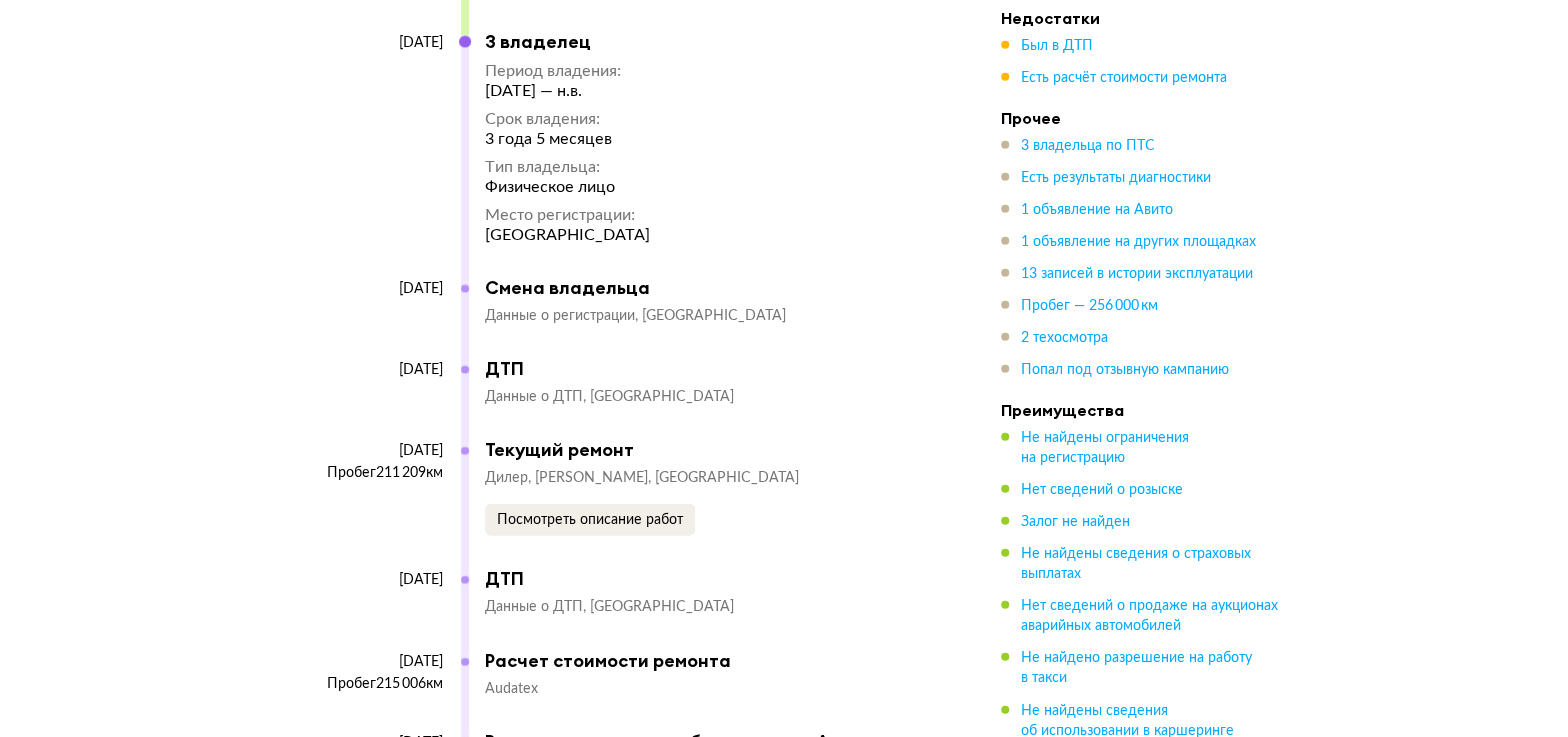 scroll, scrollTop: 6241, scrollLeft: 0, axis: vertical 